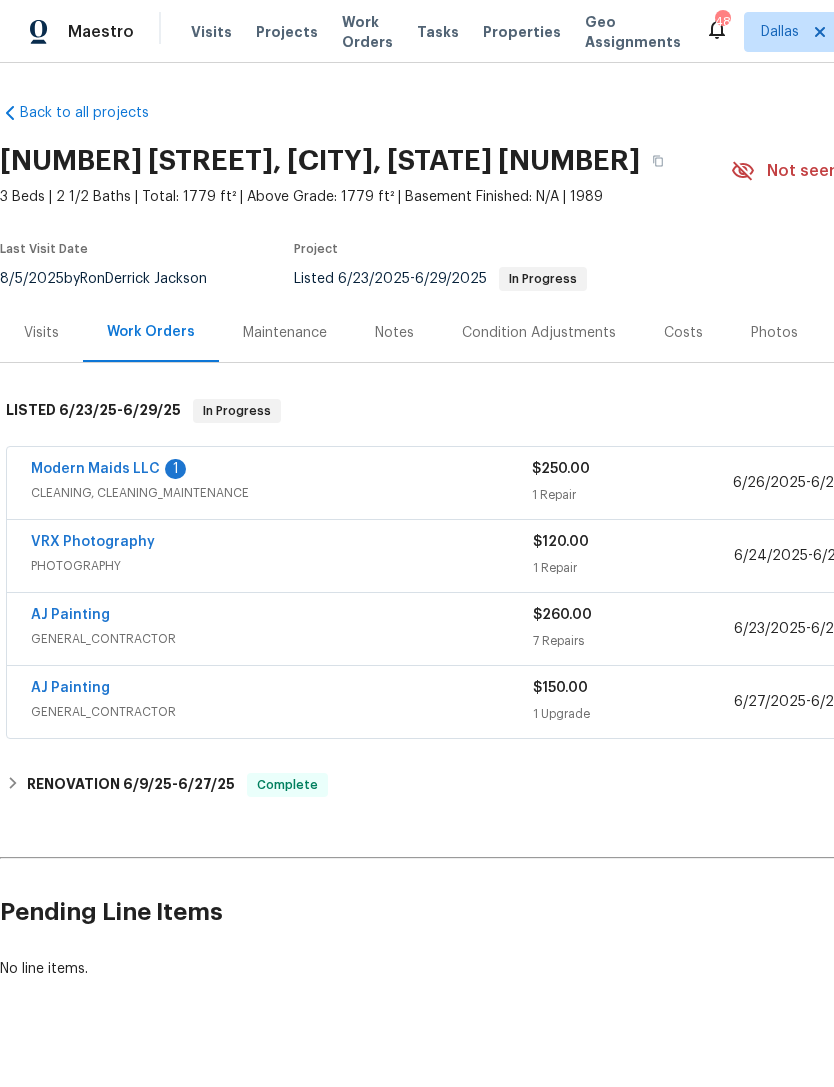 scroll, scrollTop: 27, scrollLeft: 0, axis: vertical 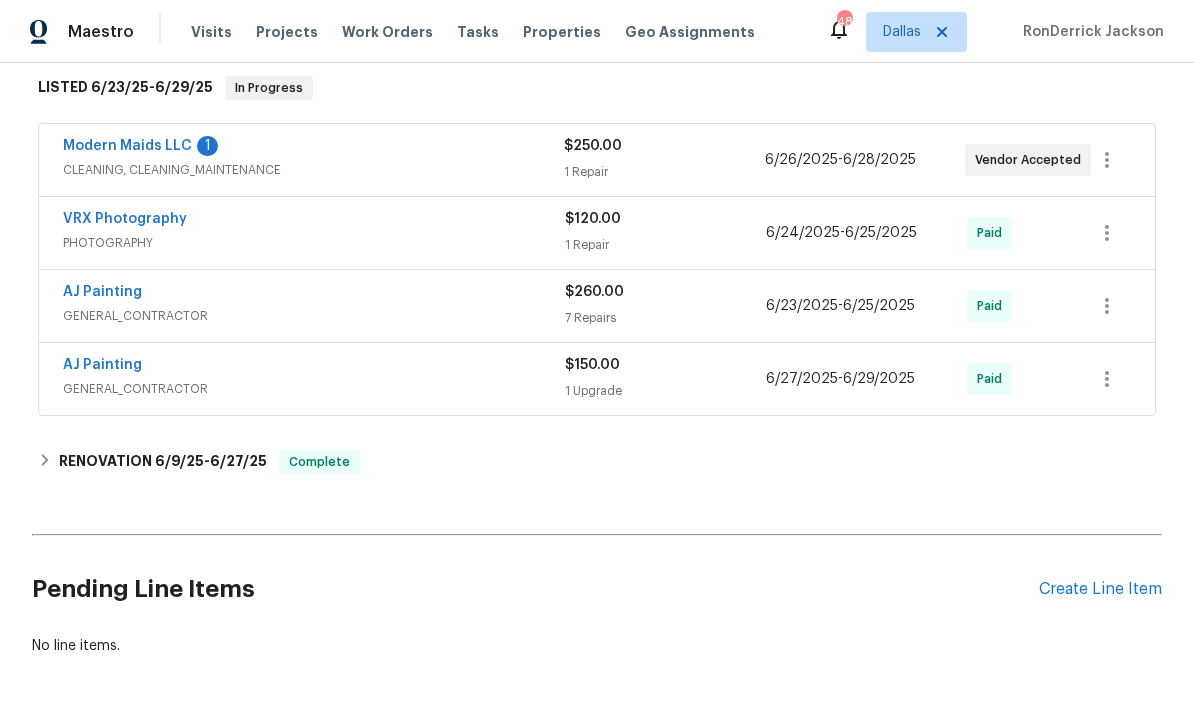 click on "Create Line Item" at bounding box center (1100, 589) 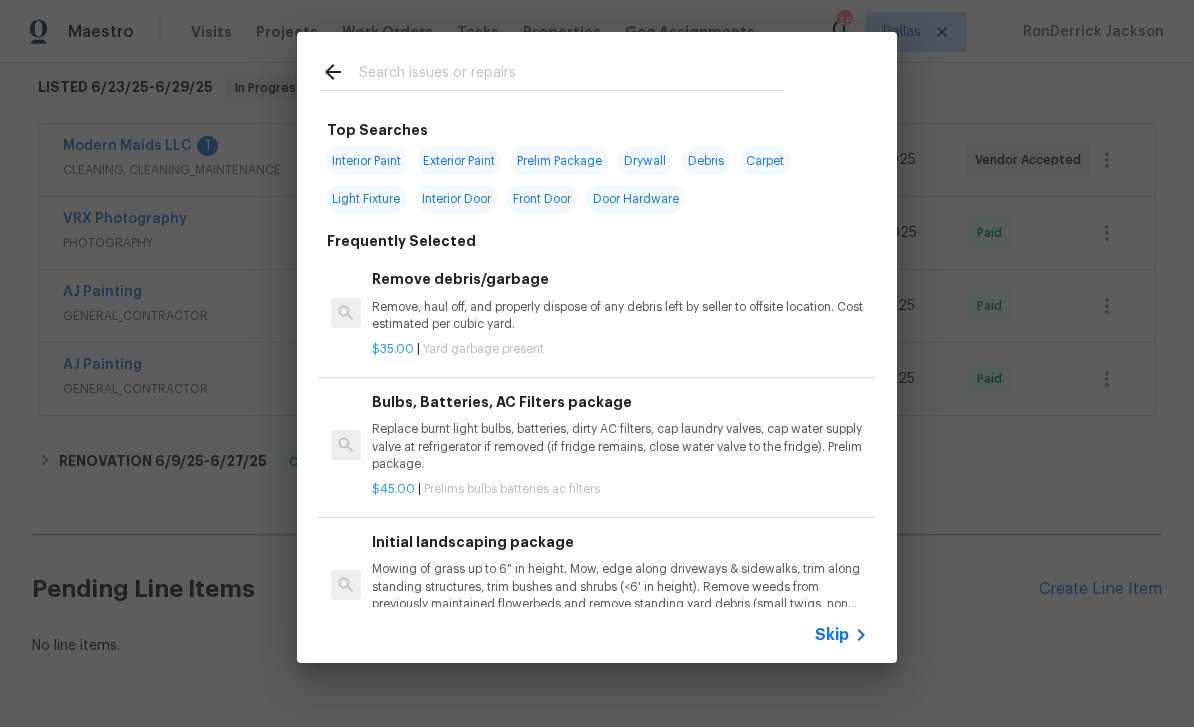 click on "Skip" at bounding box center (832, 635) 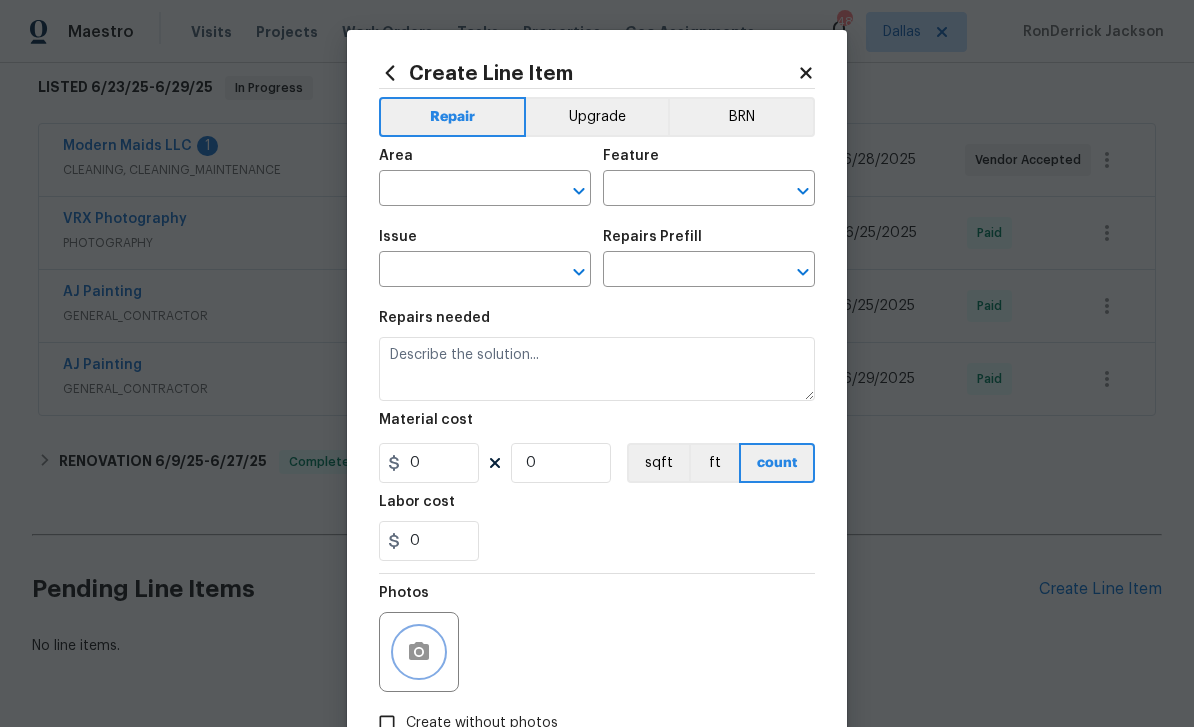 click at bounding box center [419, 652] 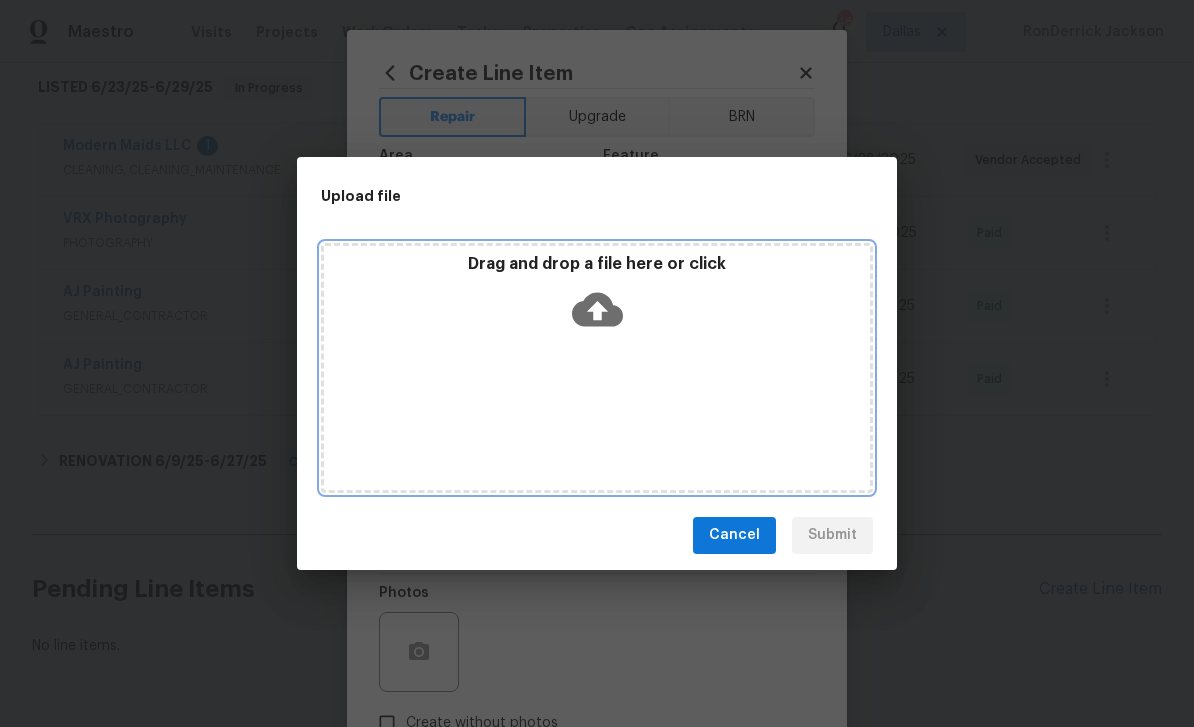 click 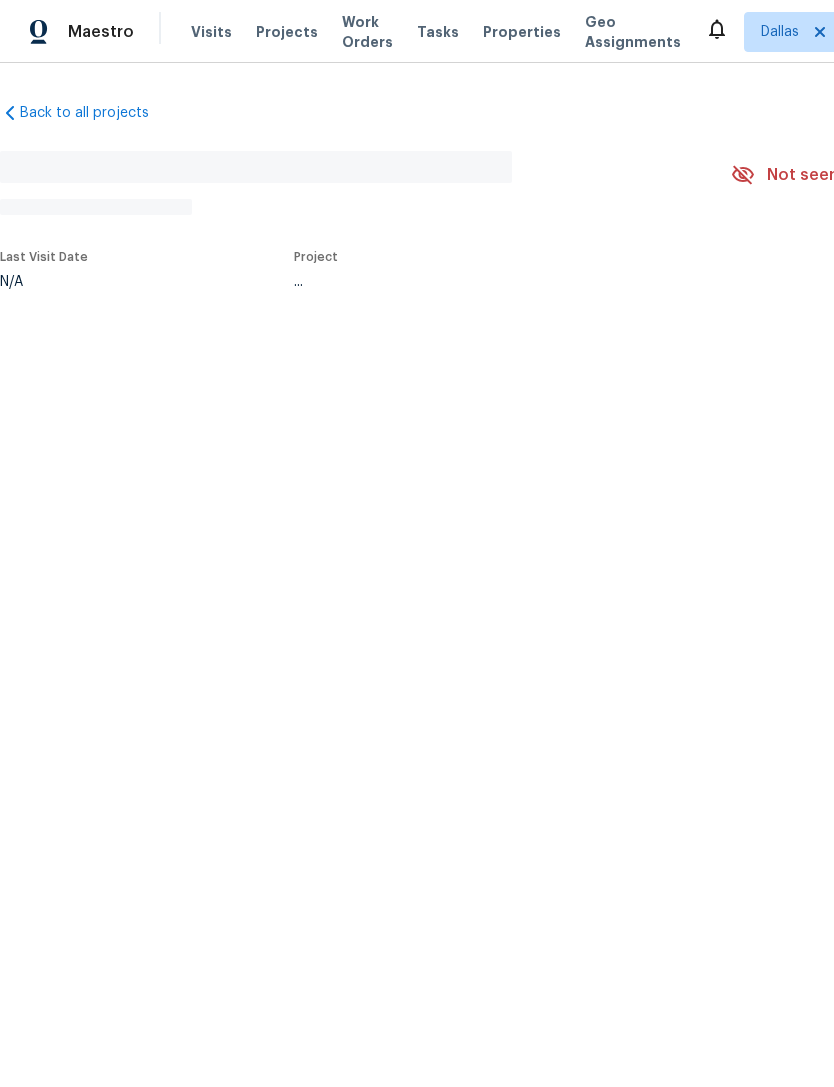 scroll, scrollTop: 0, scrollLeft: 0, axis: both 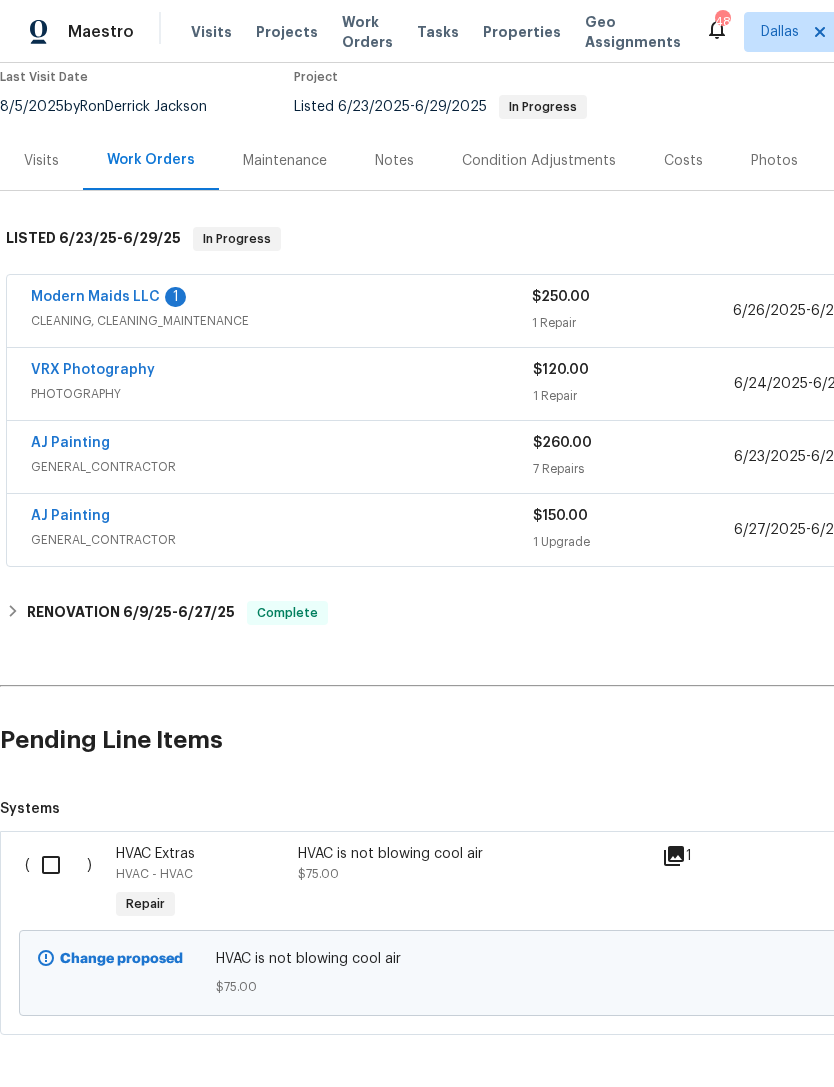click at bounding box center [58, 865] 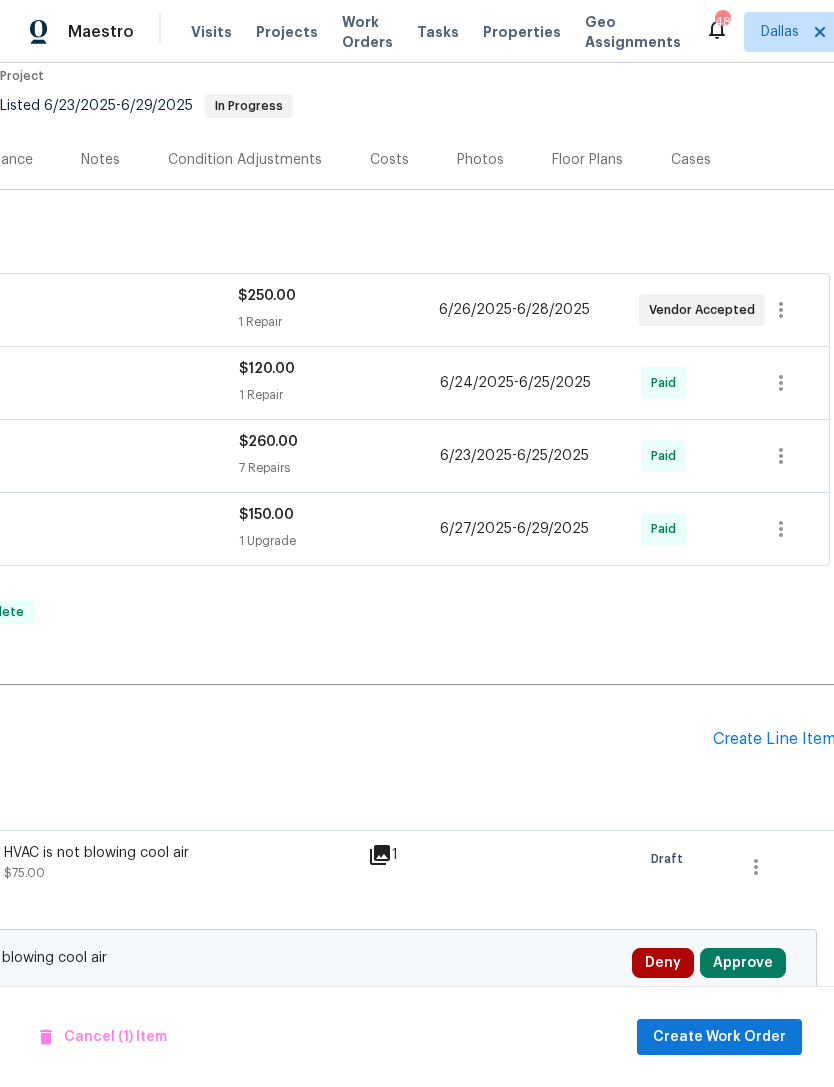 scroll, scrollTop: 192, scrollLeft: 294, axis: both 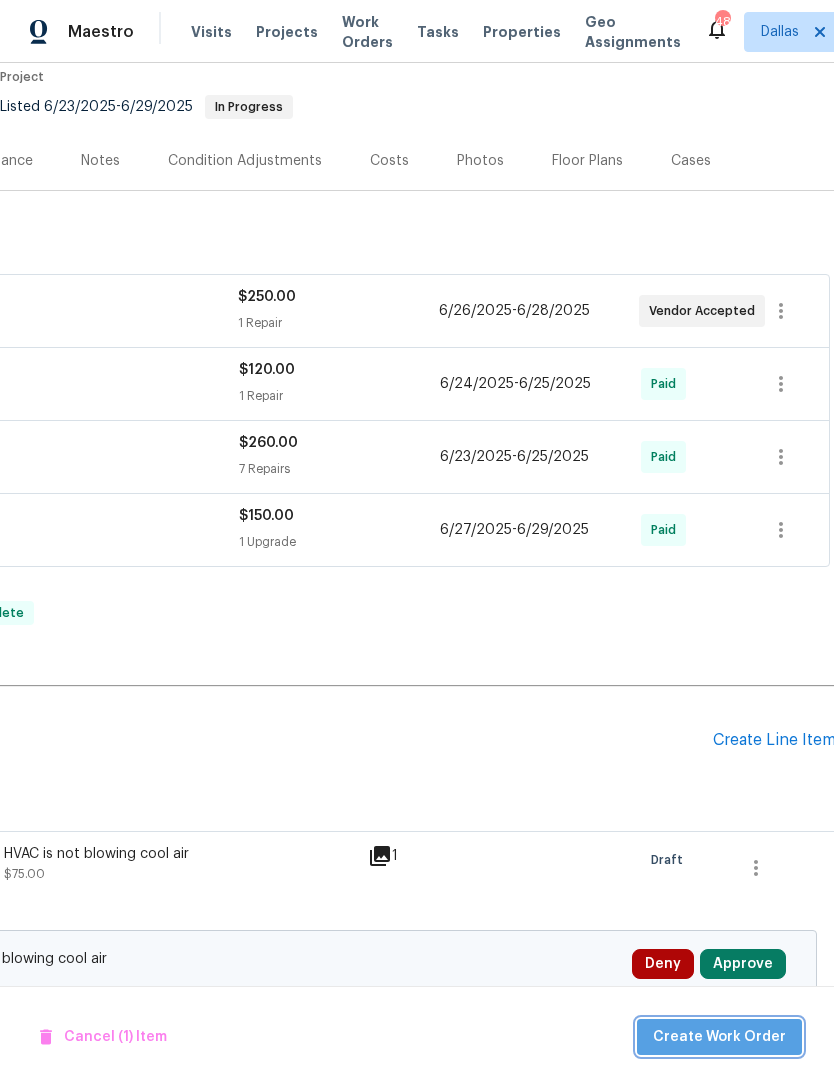 click on "Create Work Order" at bounding box center (719, 1037) 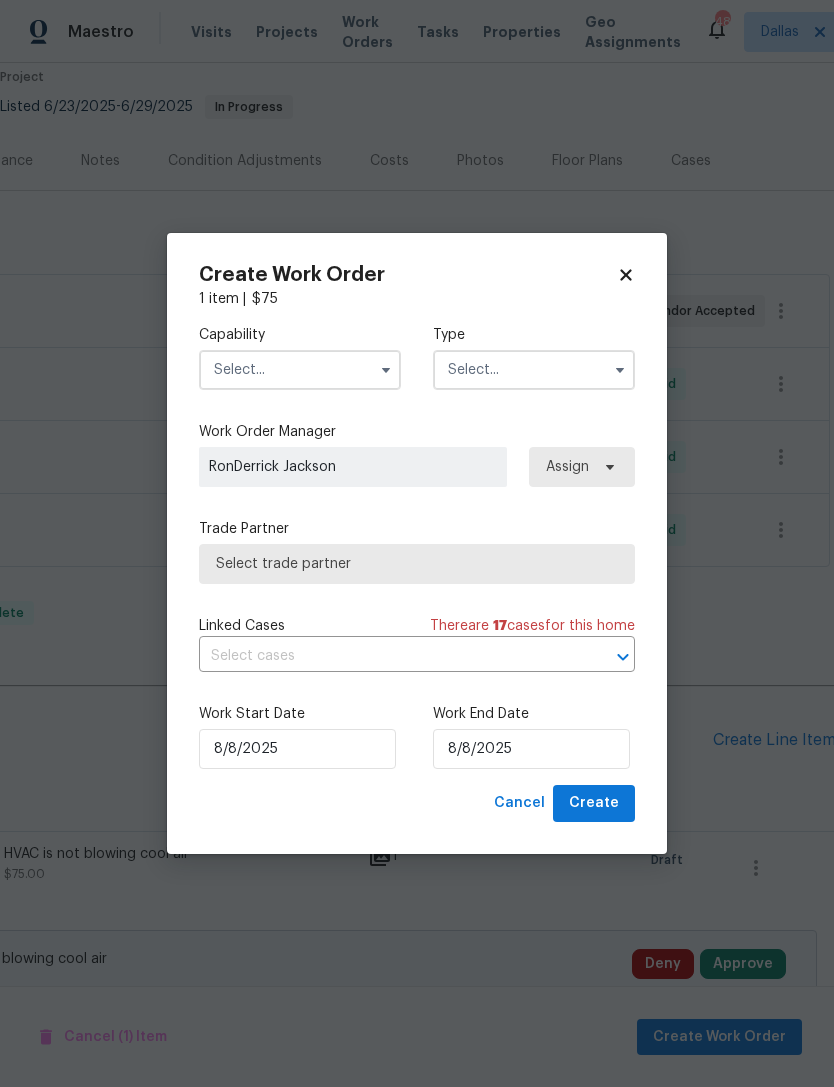 click 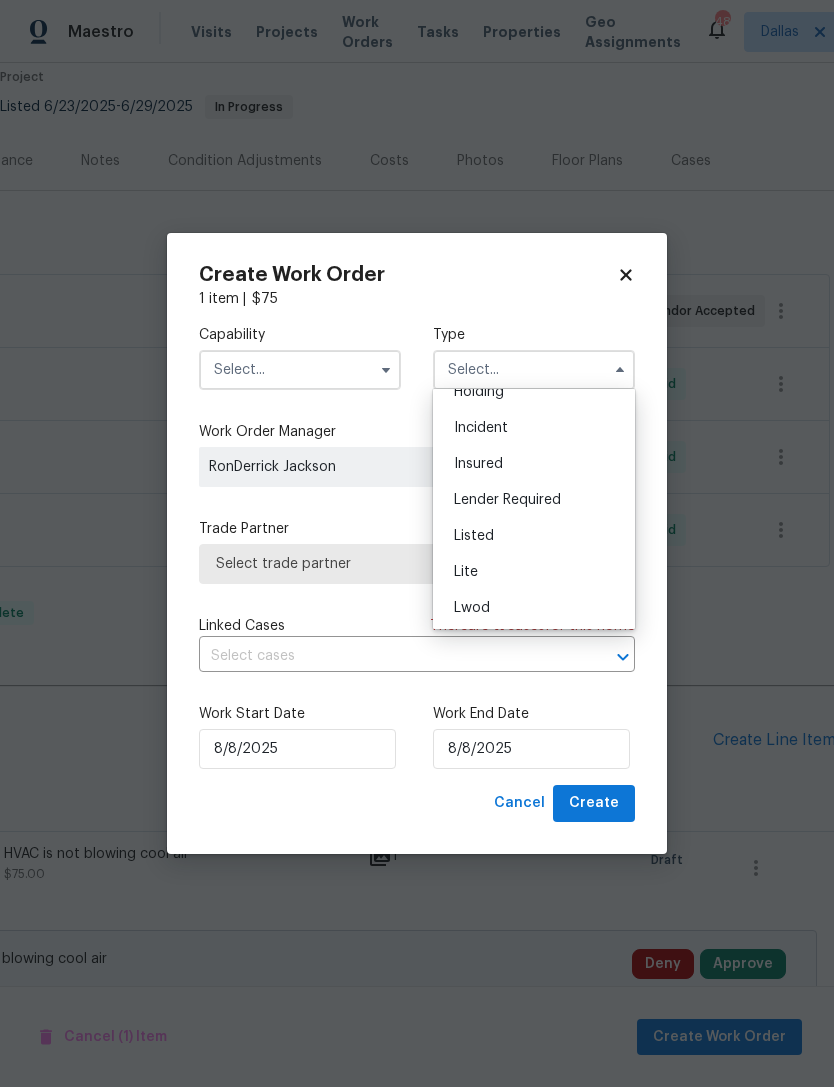 scroll, scrollTop: 91, scrollLeft: 0, axis: vertical 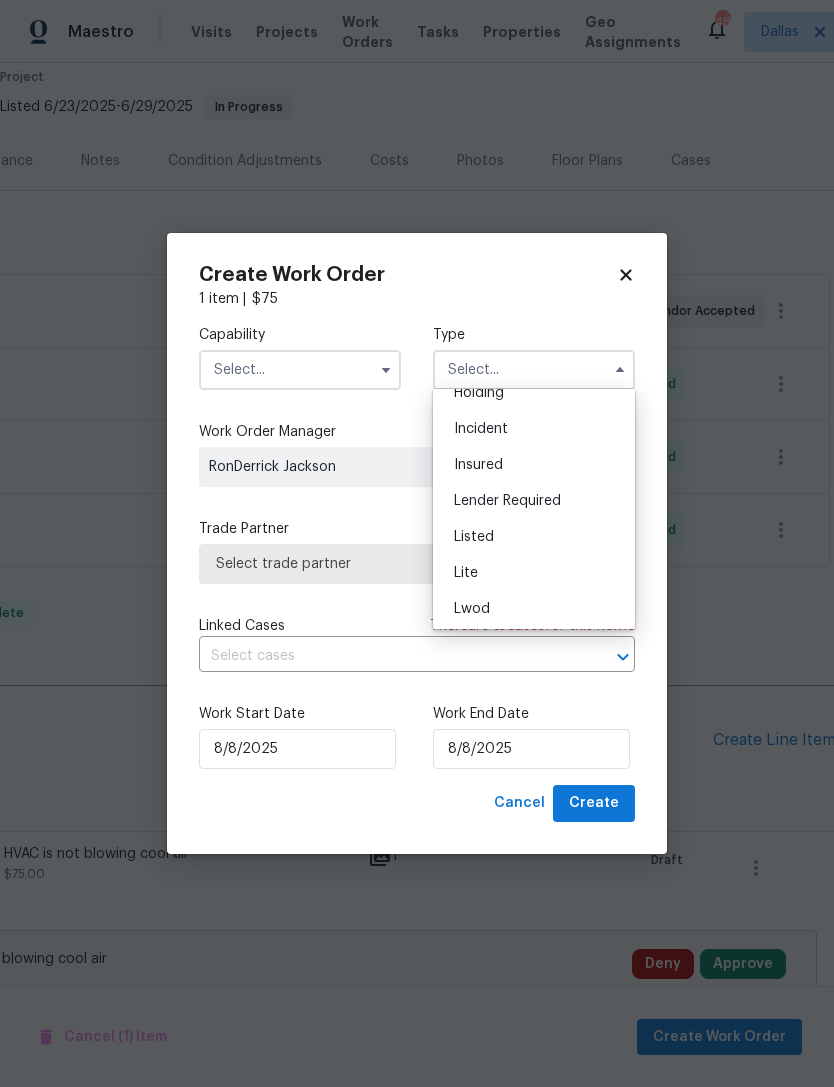 click on "Listed" at bounding box center [534, 537] 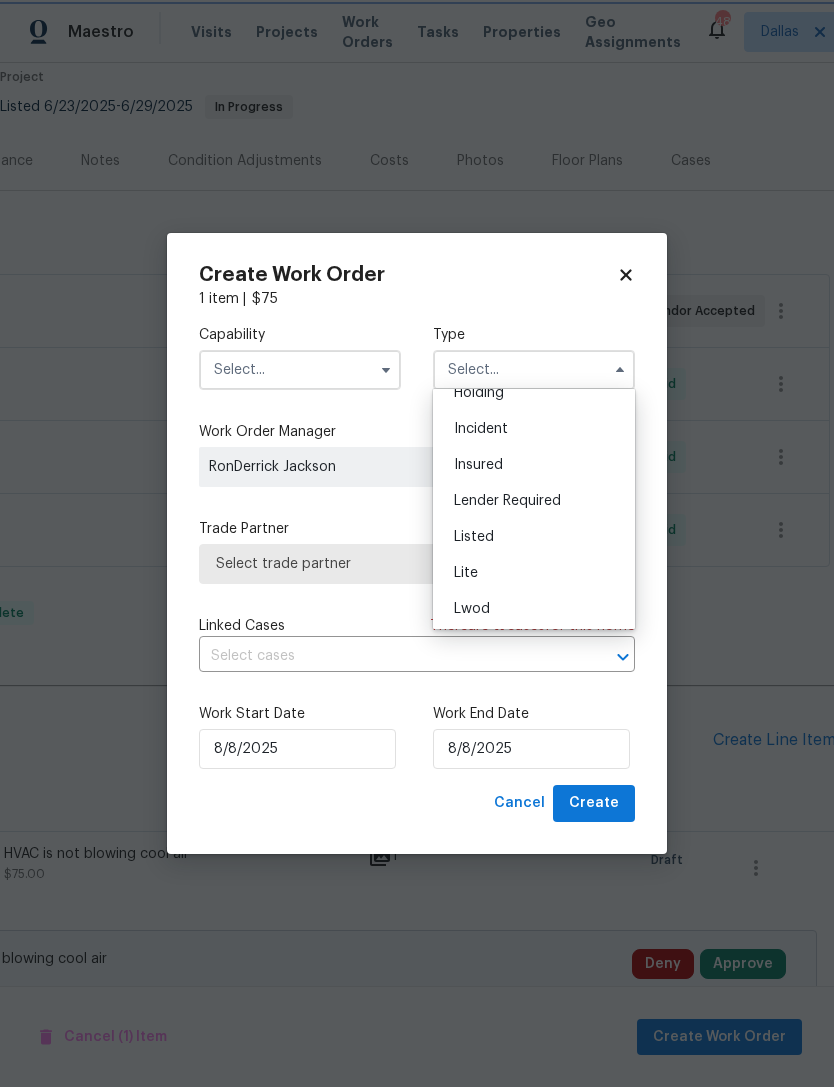 type on "Listed" 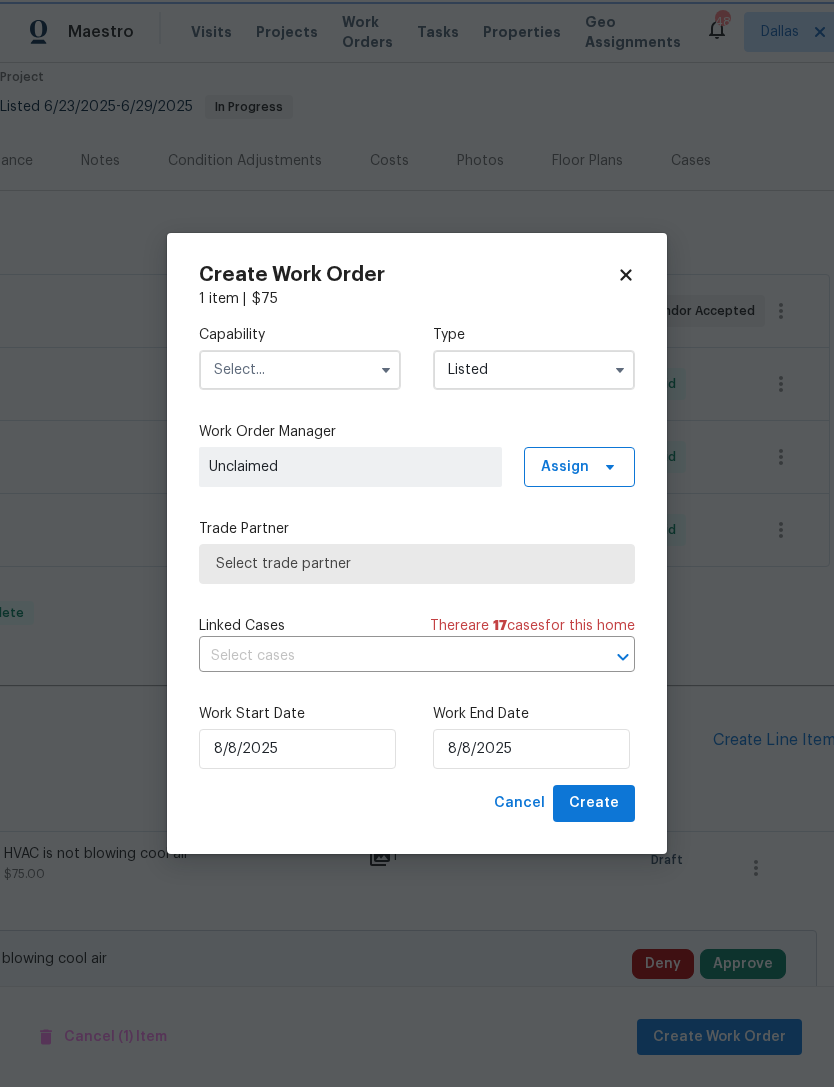 scroll, scrollTop: 0, scrollLeft: 0, axis: both 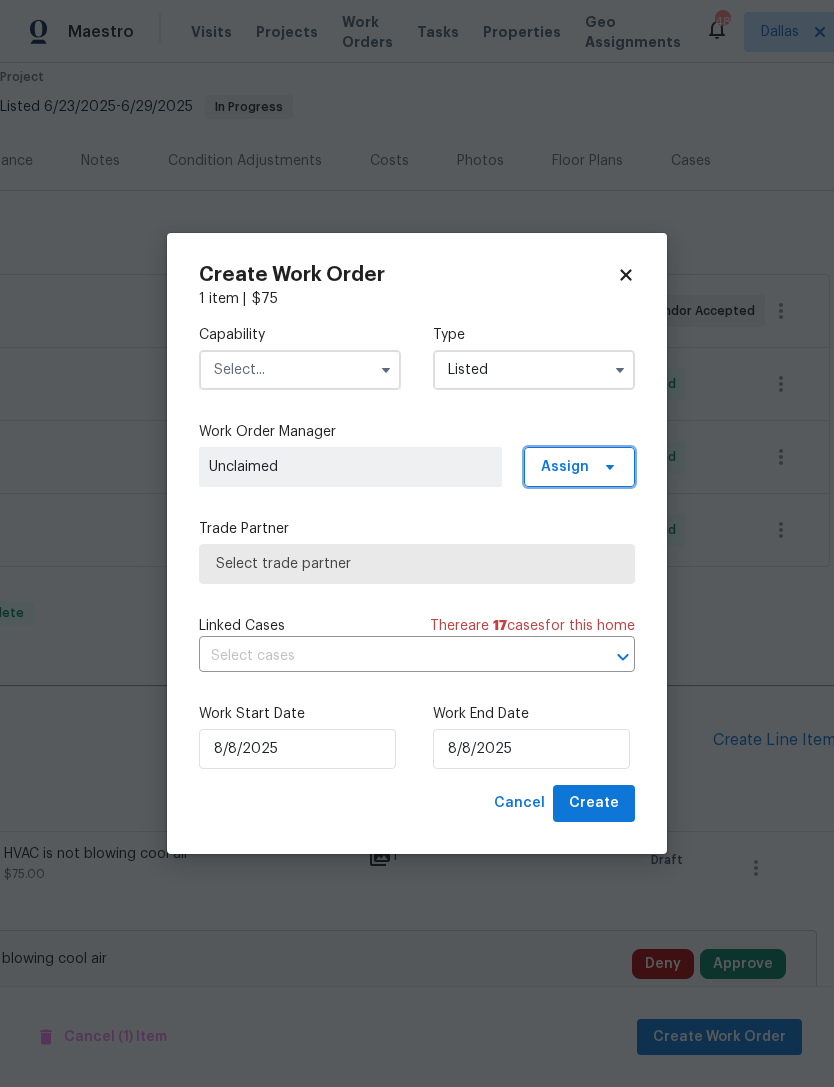 click on "Assign" at bounding box center (579, 467) 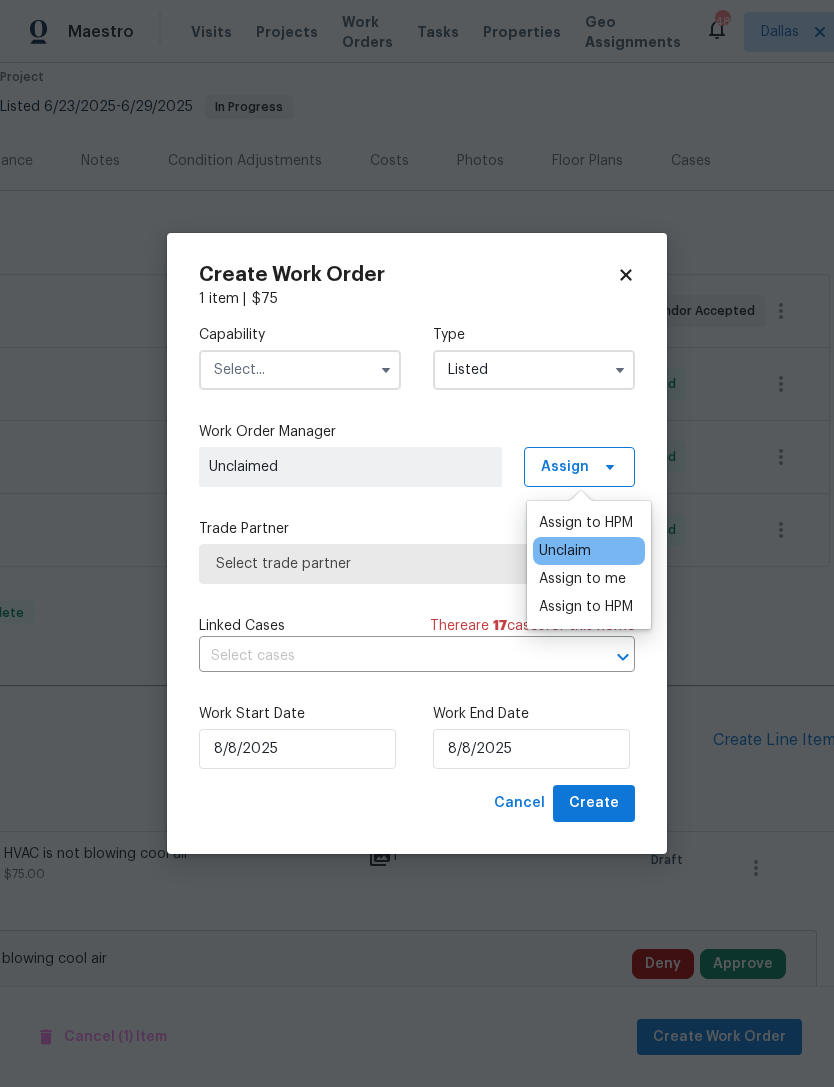 click on "Assign to HPM" at bounding box center [586, 523] 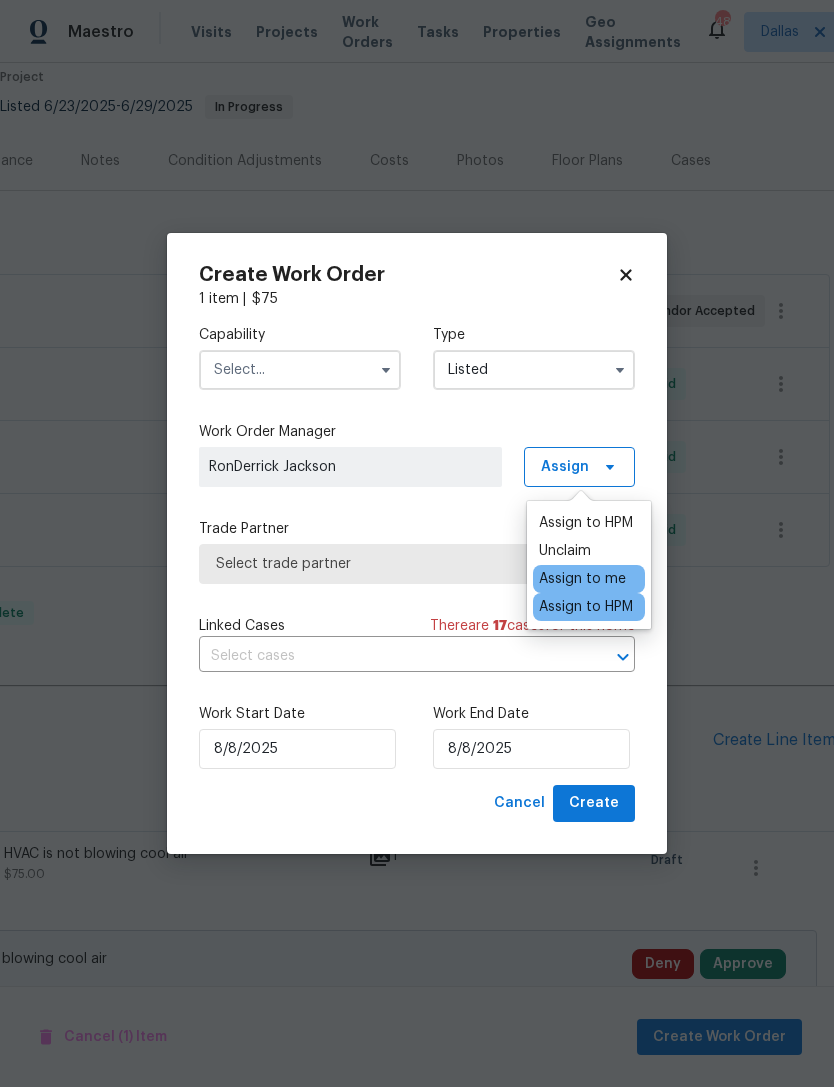 click at bounding box center [386, 370] 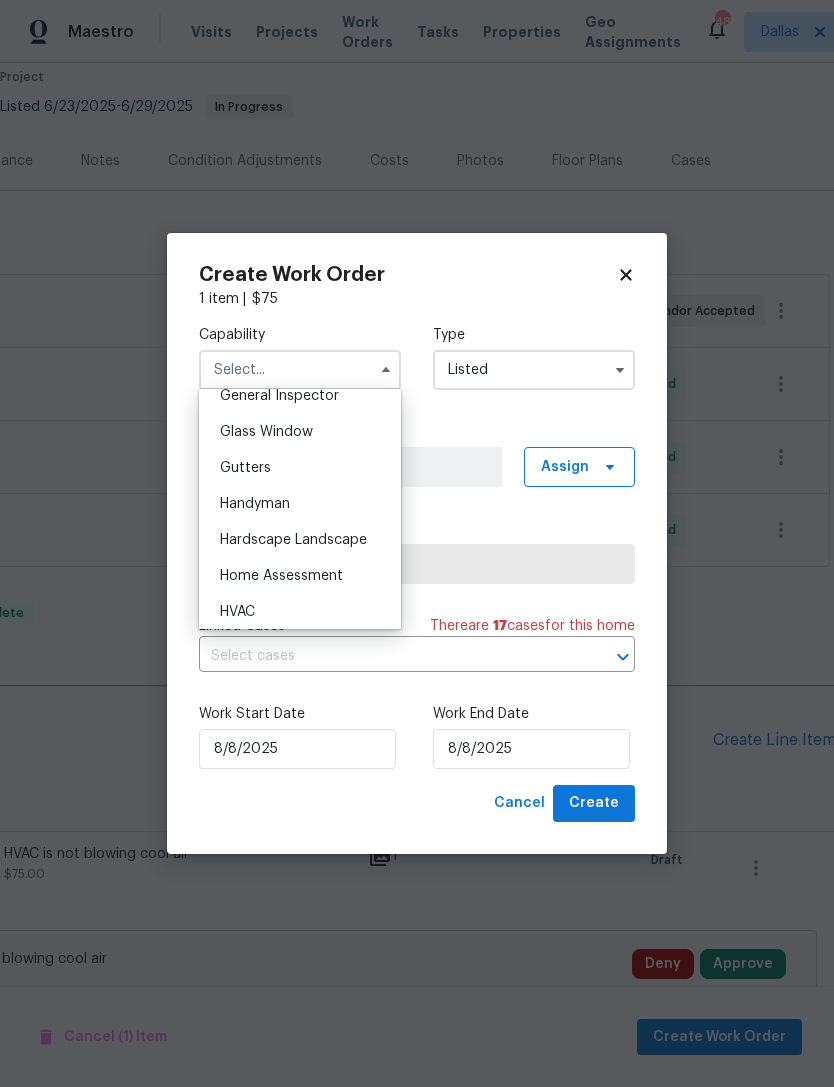 click on "HVAC" at bounding box center (300, 612) 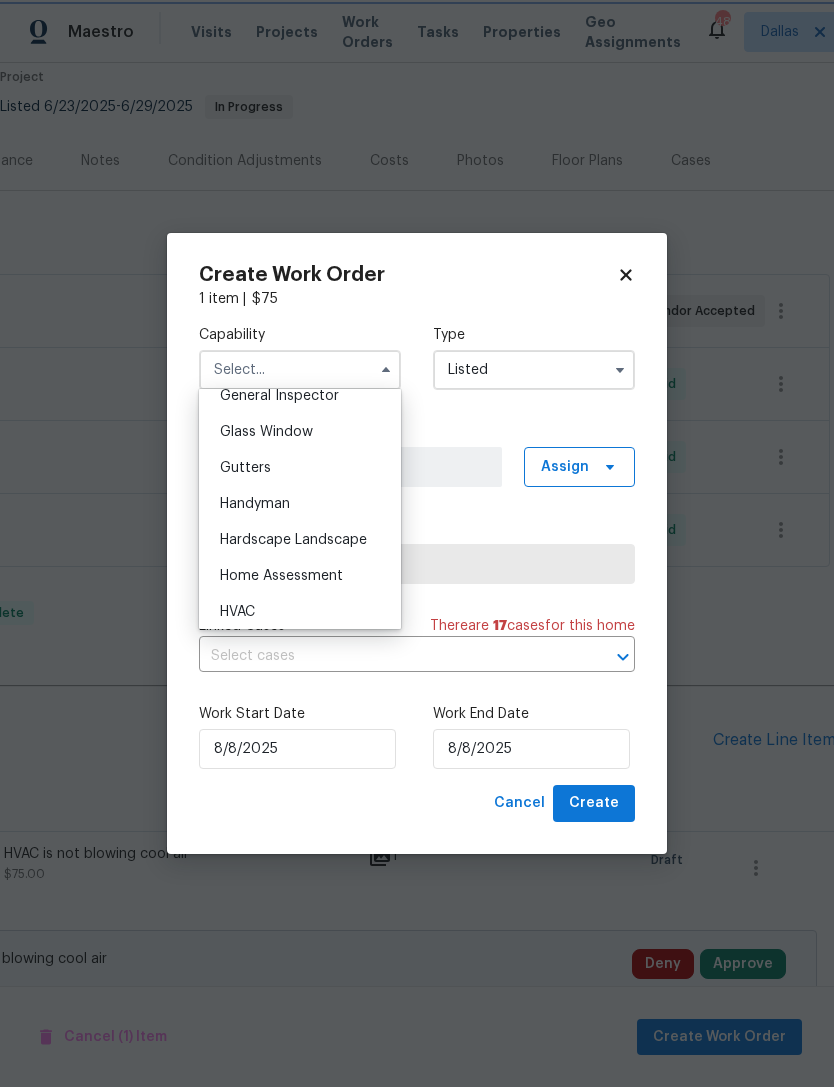 type on "HVAC" 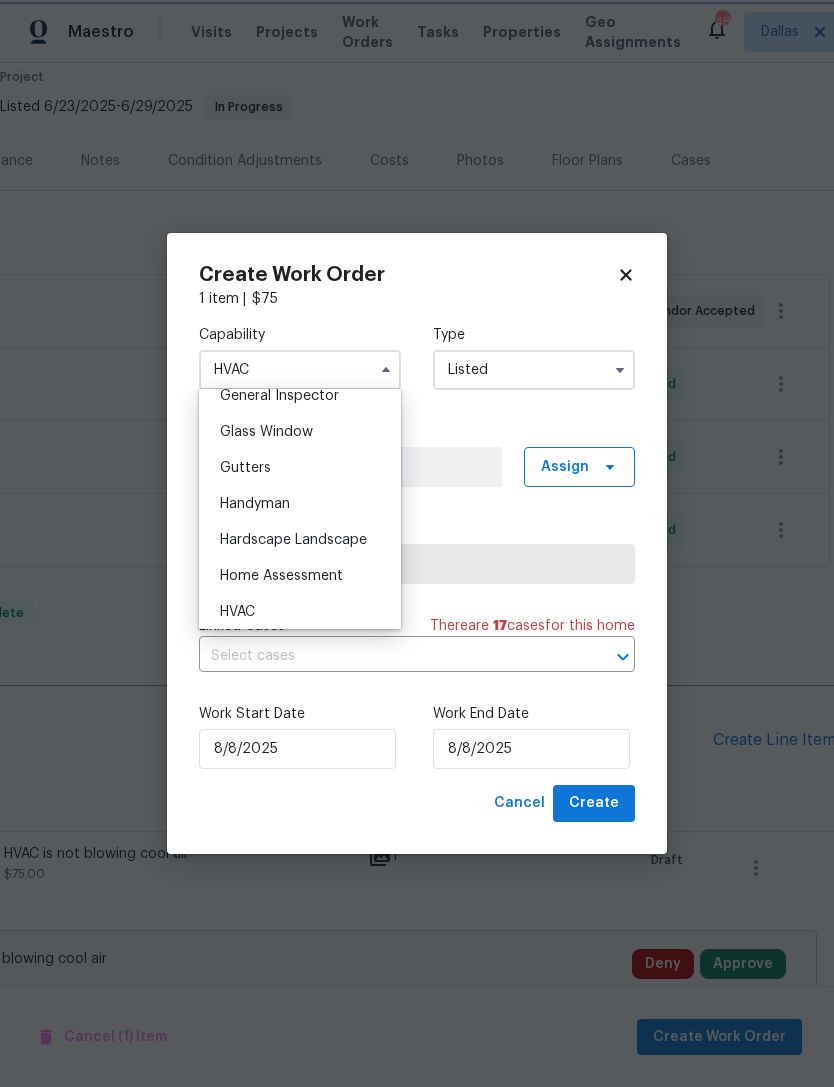 scroll, scrollTop: 1050, scrollLeft: 0, axis: vertical 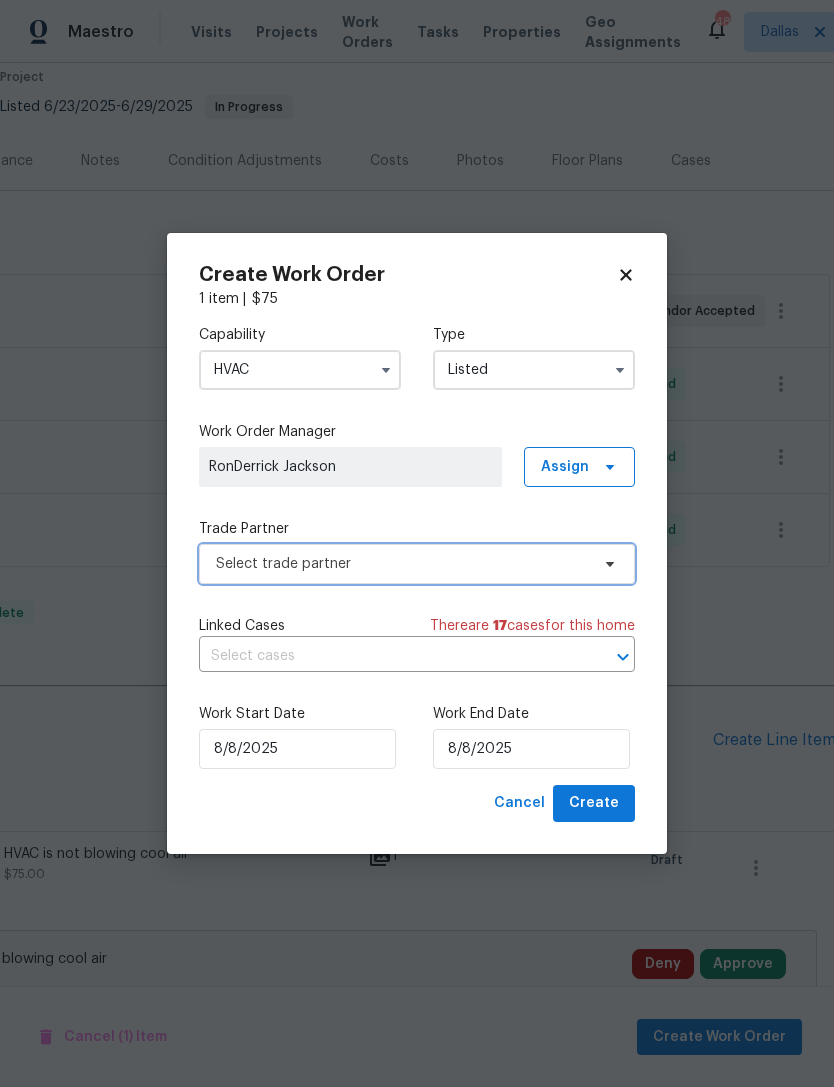 click on "Select trade partner" at bounding box center (417, 564) 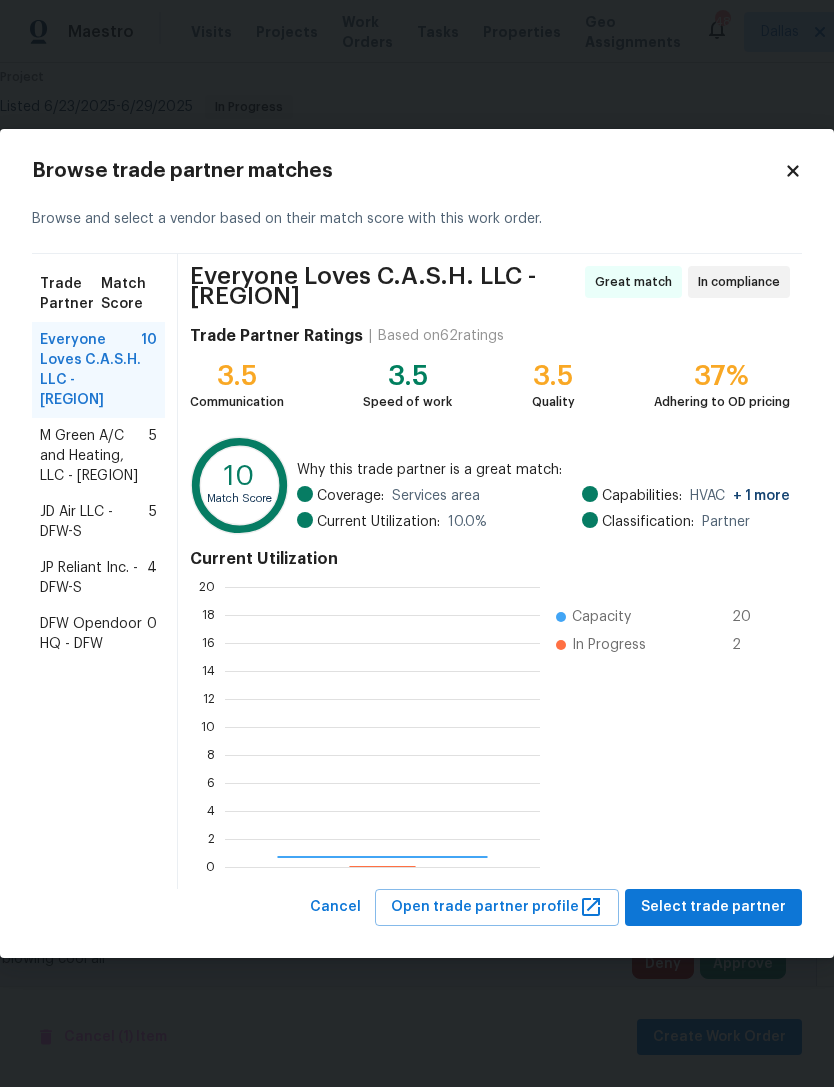 scroll, scrollTop: 2, scrollLeft: 2, axis: both 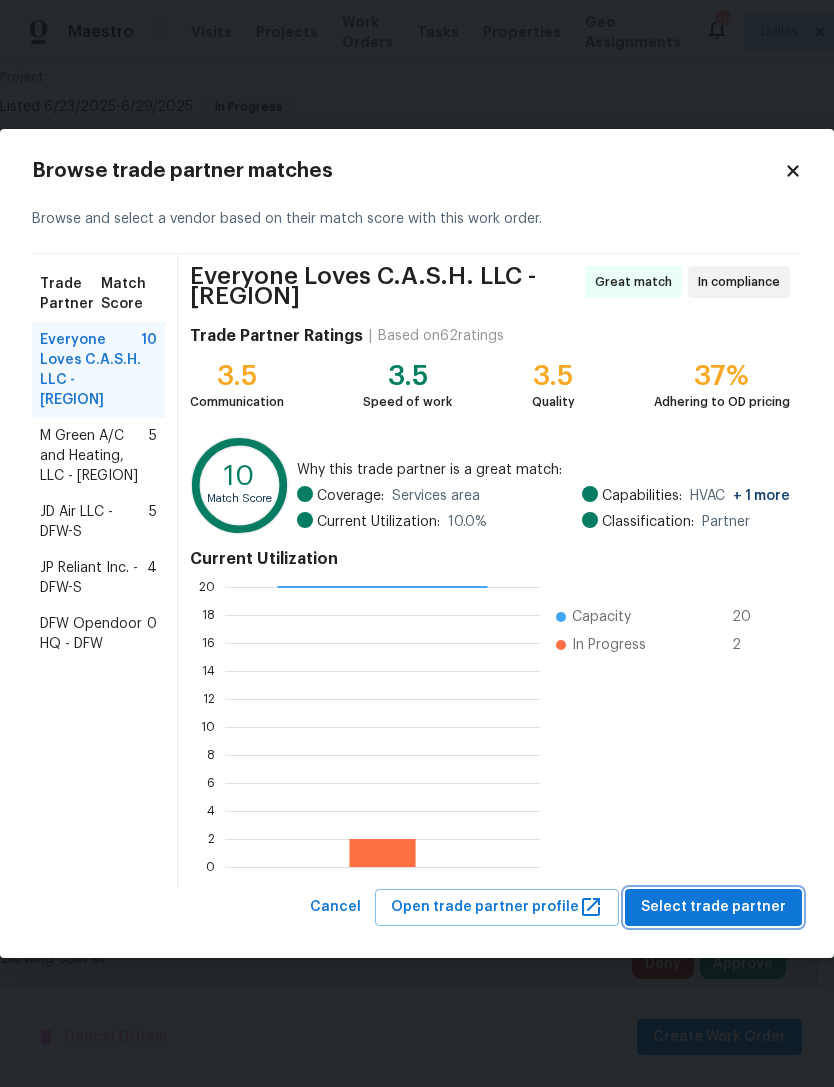 click on "Select trade partner" at bounding box center (713, 907) 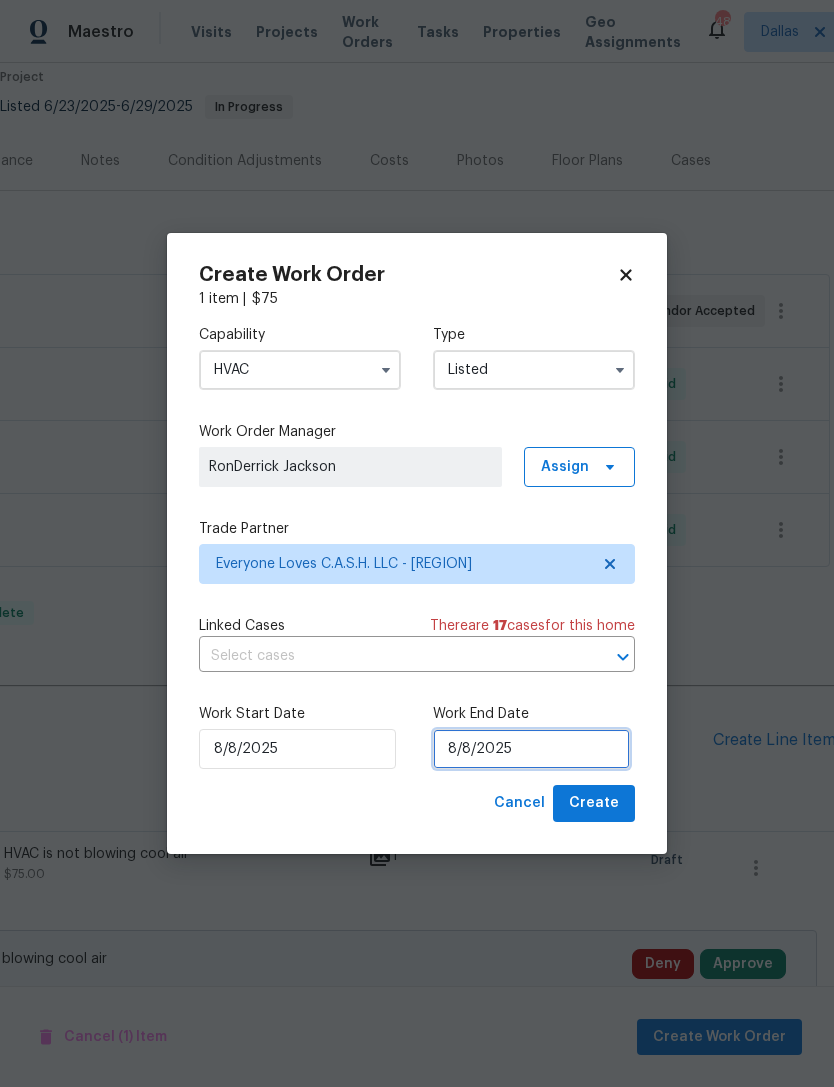 click on "8/8/2025" at bounding box center (531, 749) 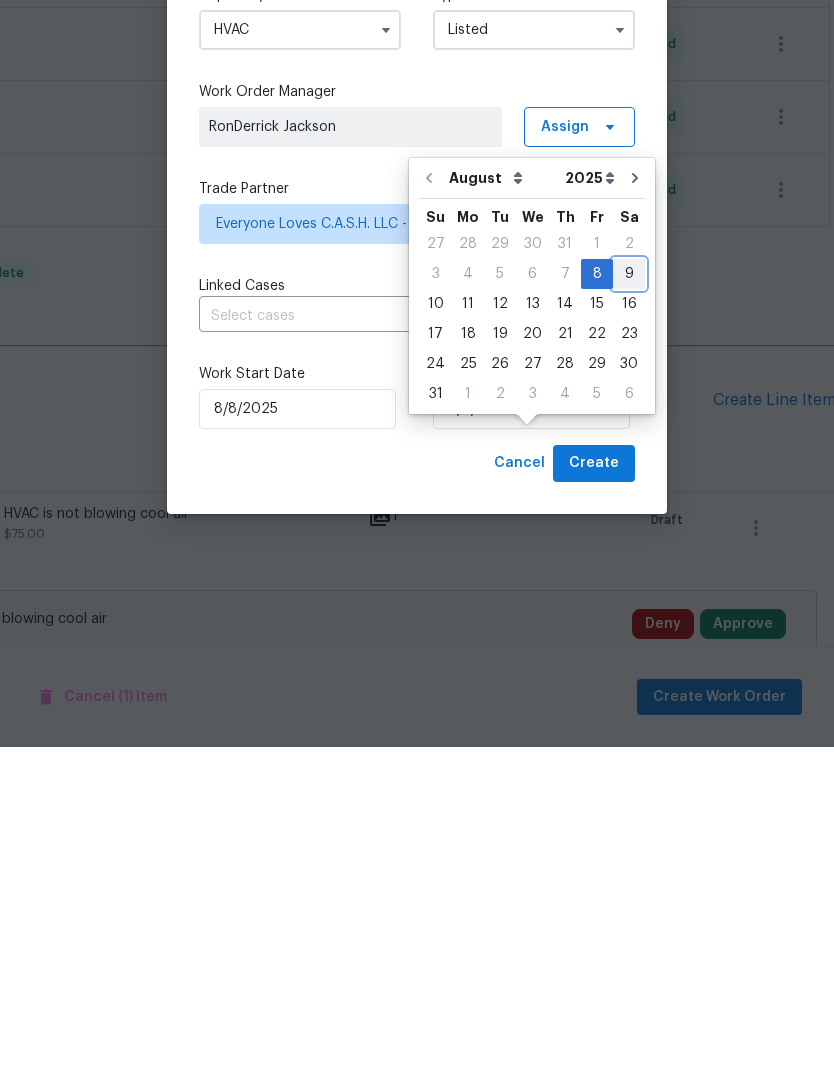 click on "9" at bounding box center [629, 614] 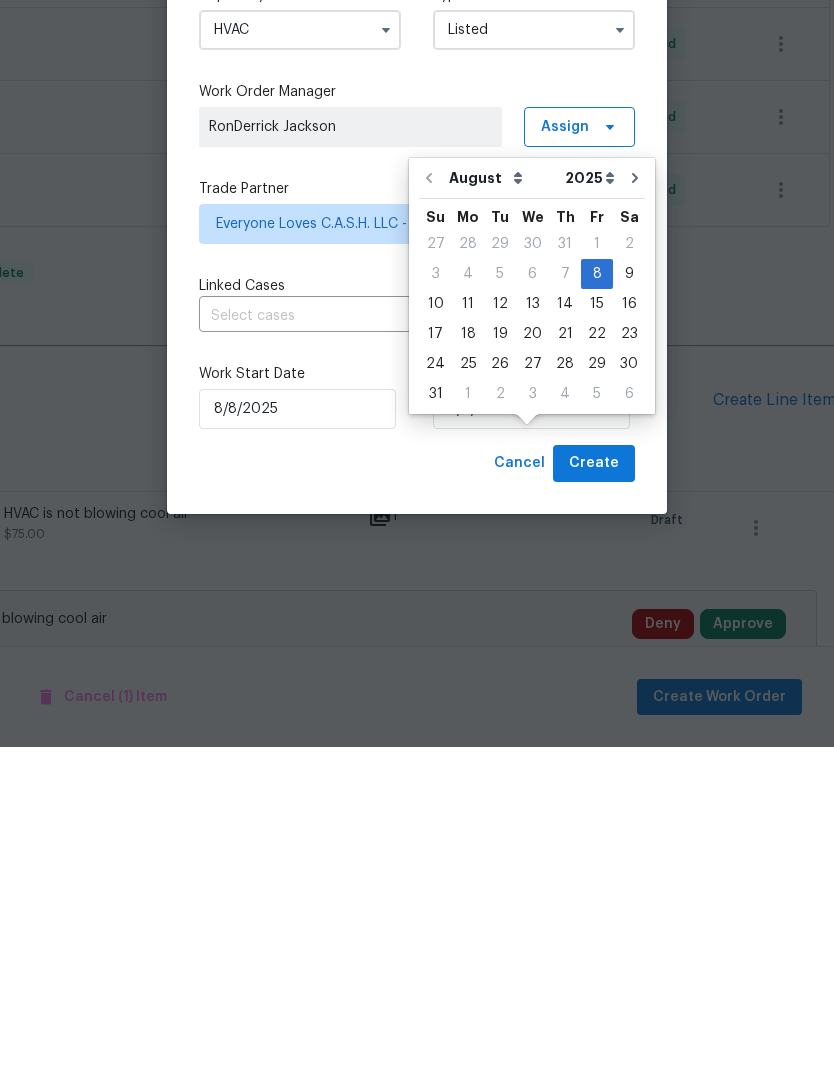 type on "8/9/2025" 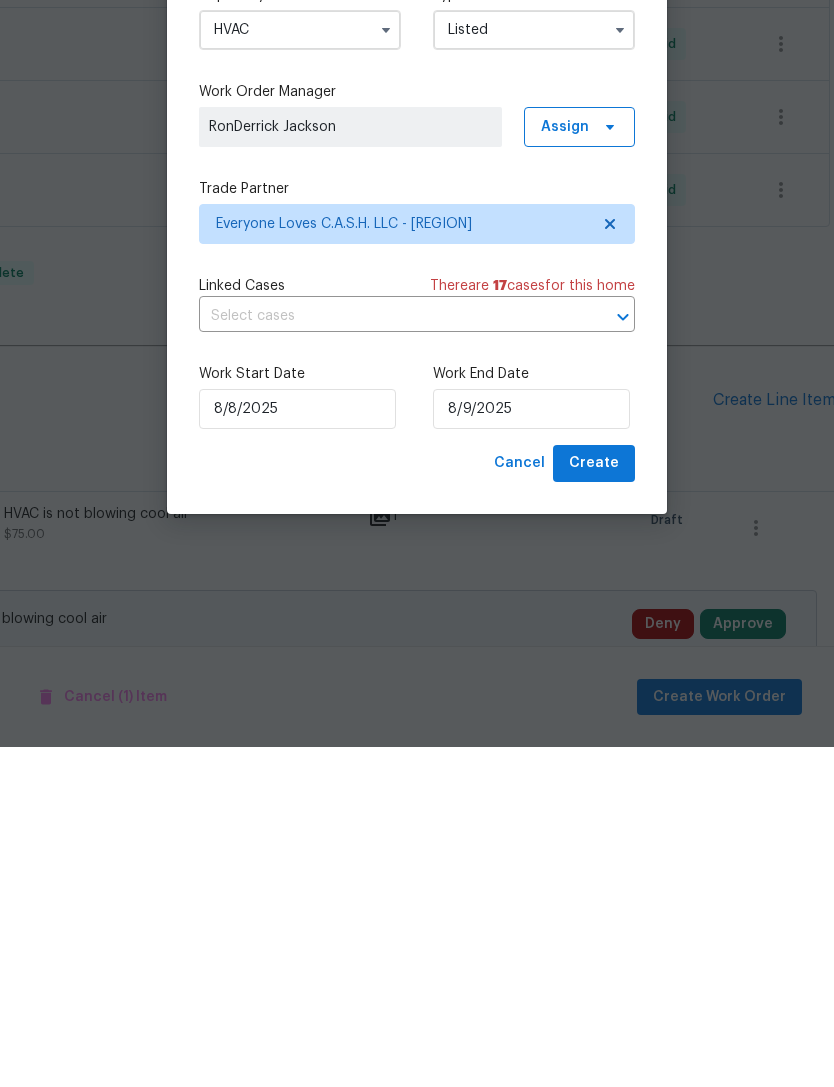 scroll, scrollTop: 64, scrollLeft: 0, axis: vertical 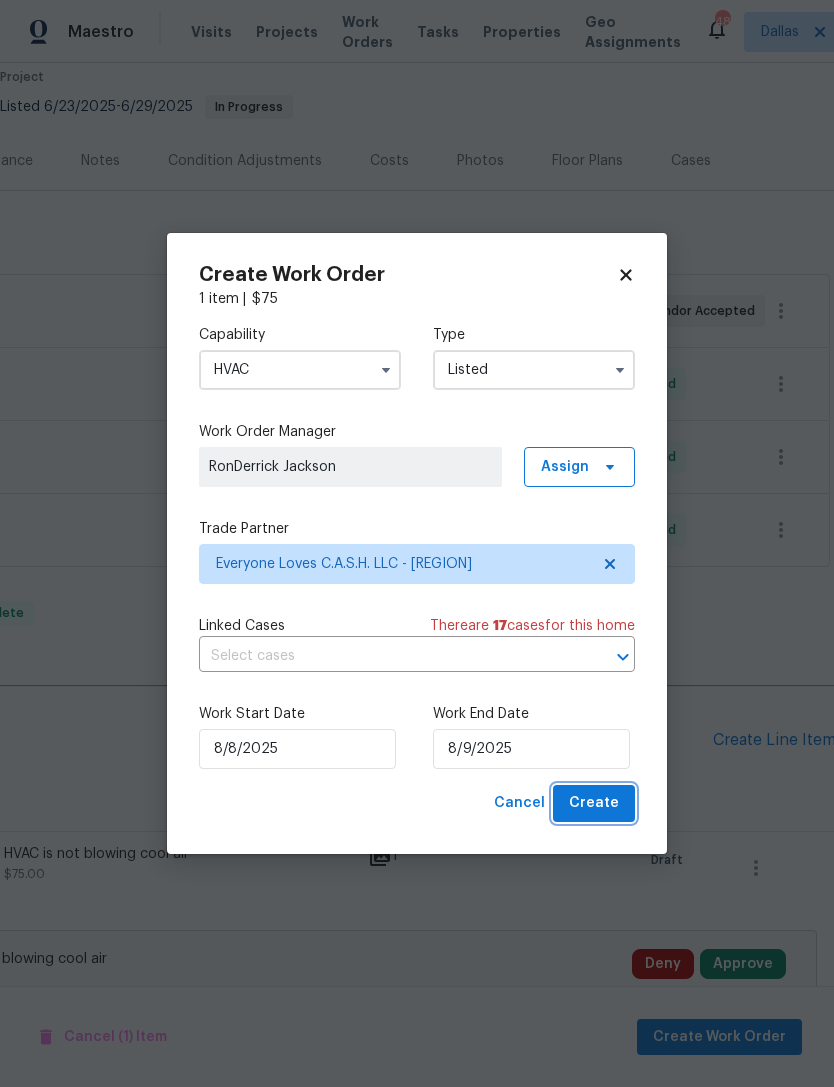 click on "Create" at bounding box center (594, 803) 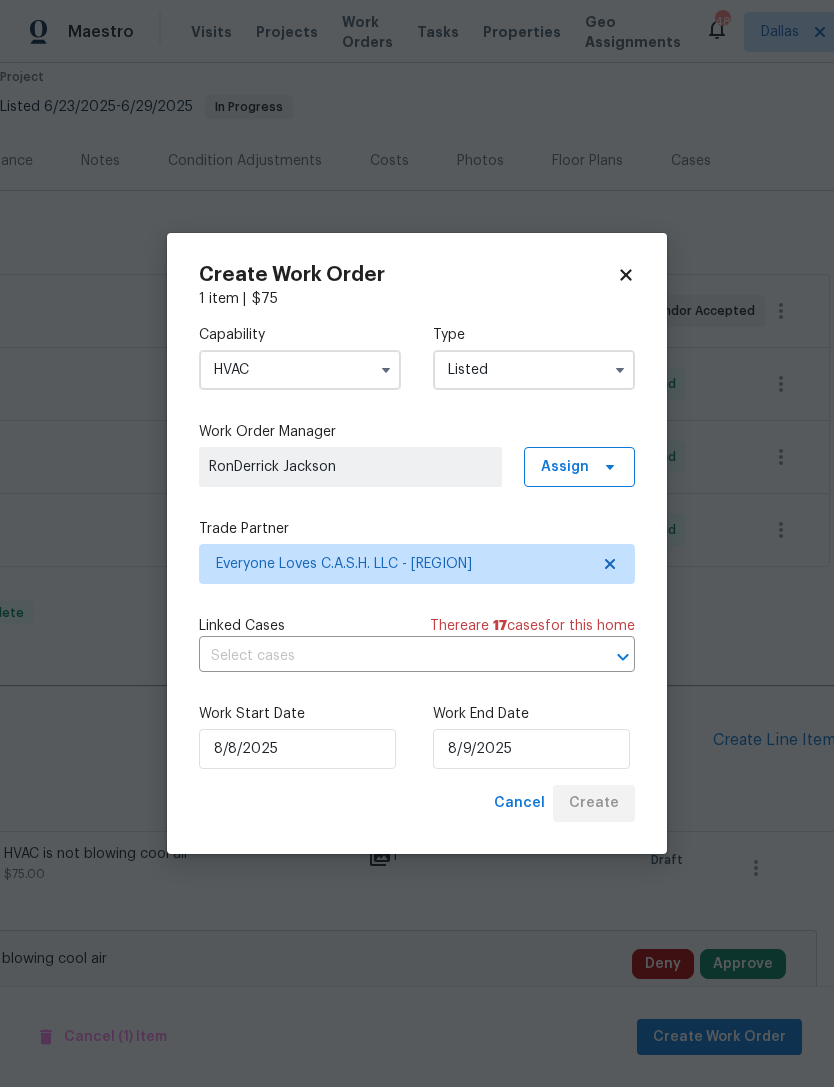 checkbox on "false" 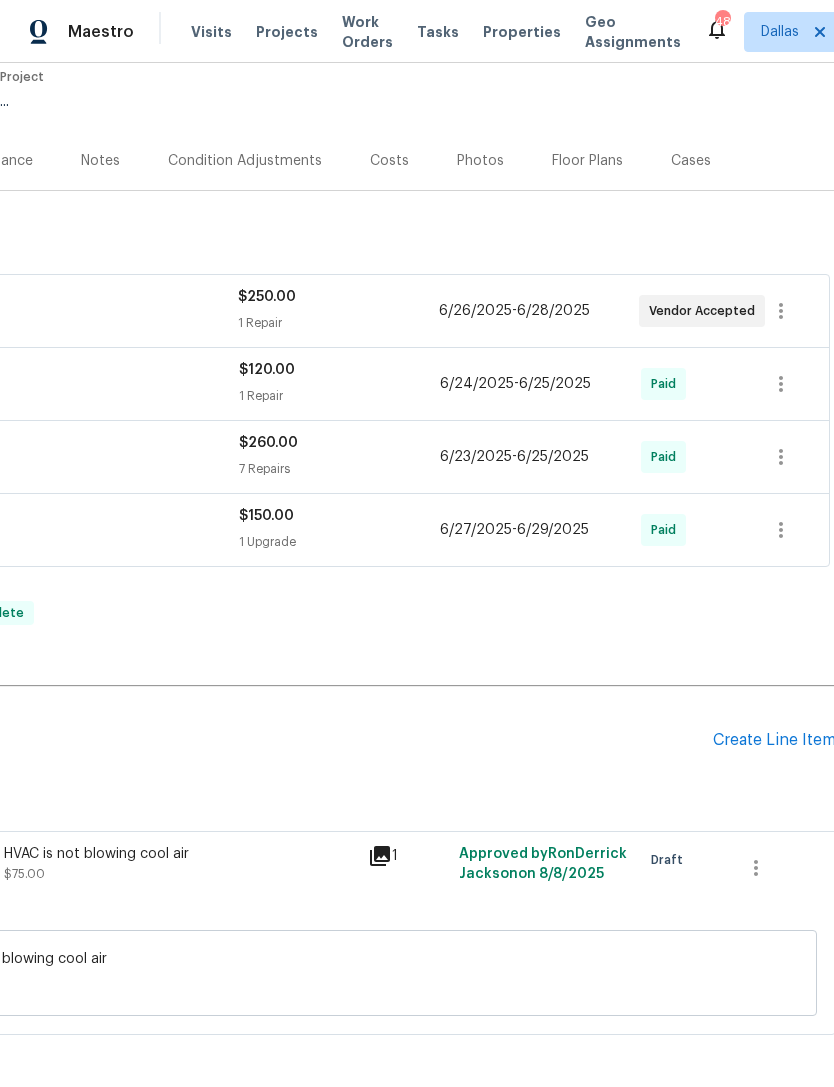 scroll, scrollTop: 36, scrollLeft: 294, axis: both 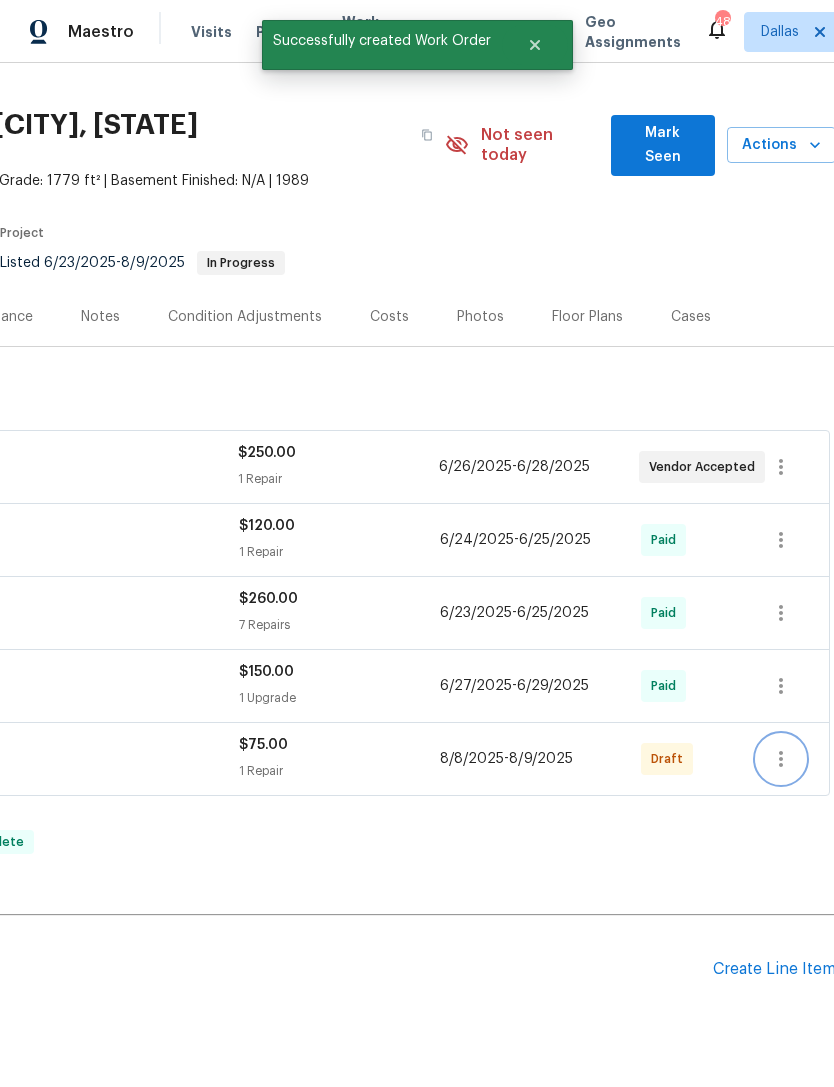 click 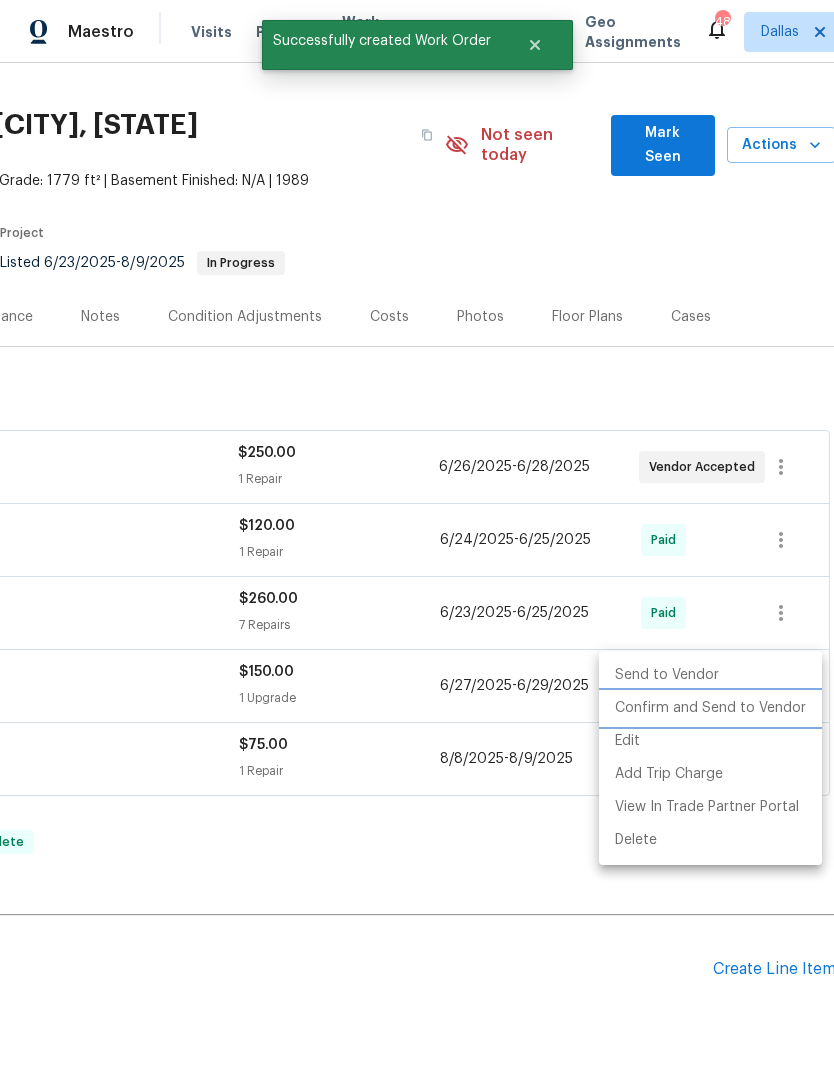 click on "Confirm and Send to Vendor" at bounding box center (710, 708) 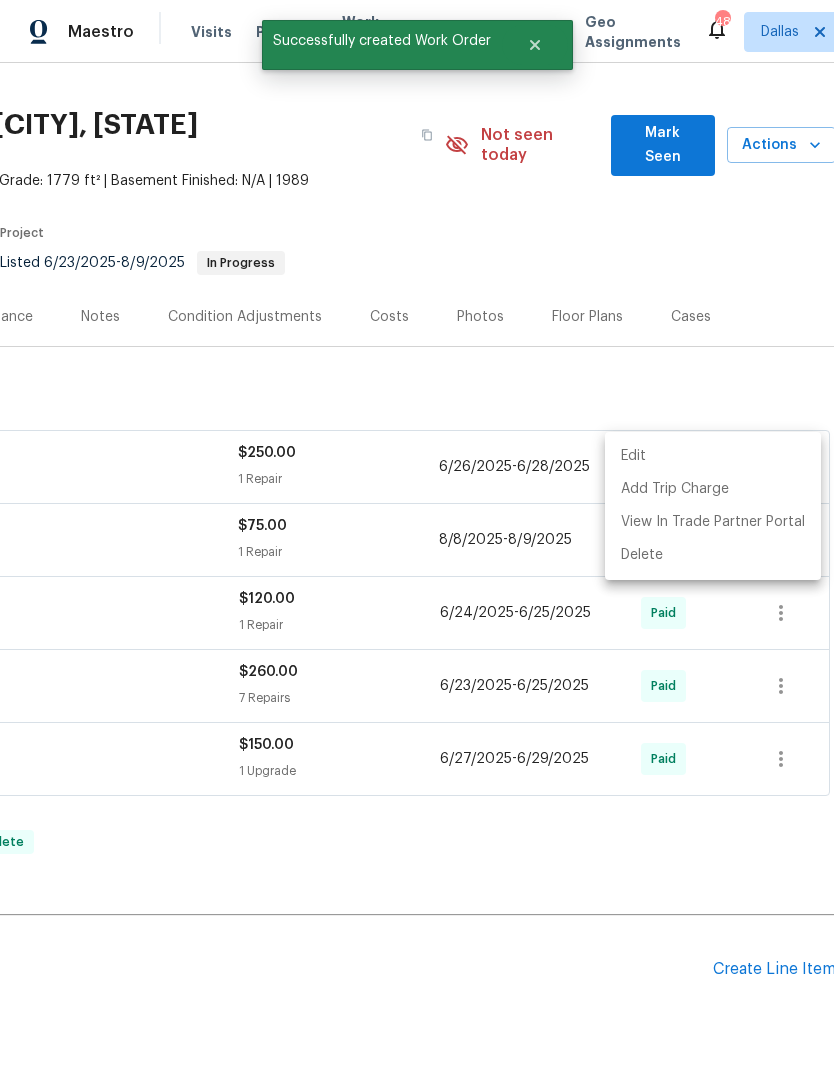 click at bounding box center (417, 543) 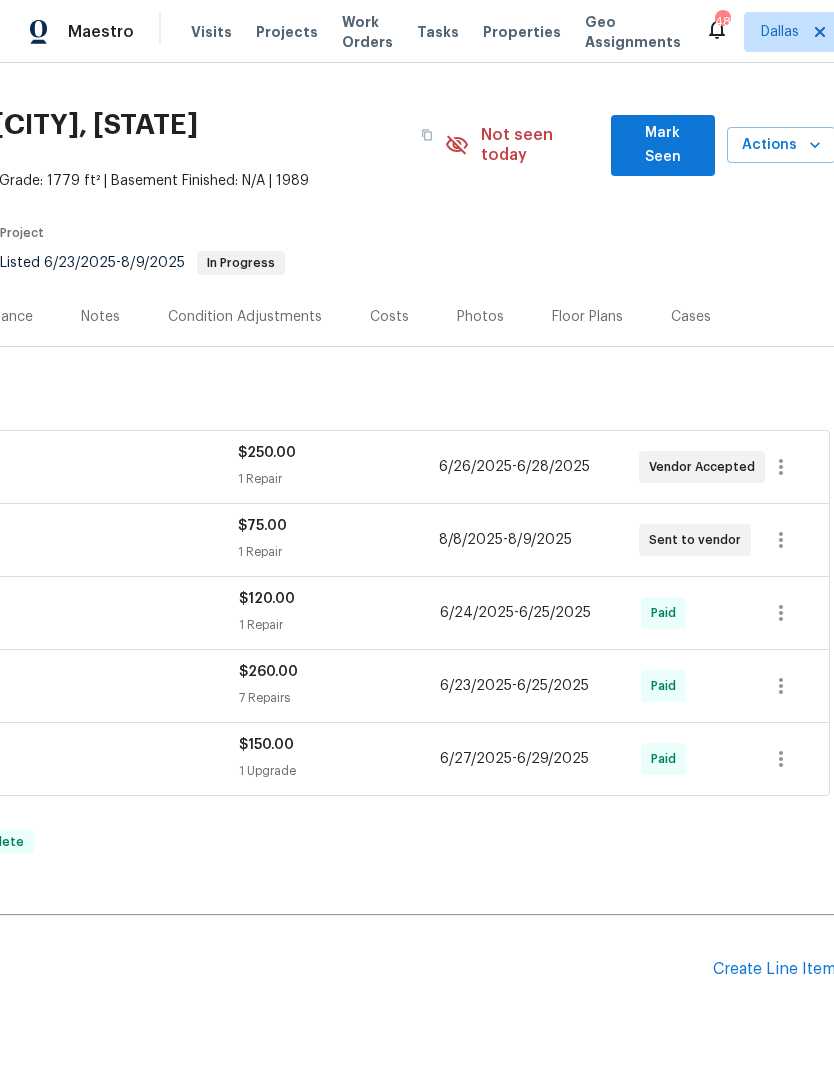 click on "Notes" at bounding box center [100, 317] 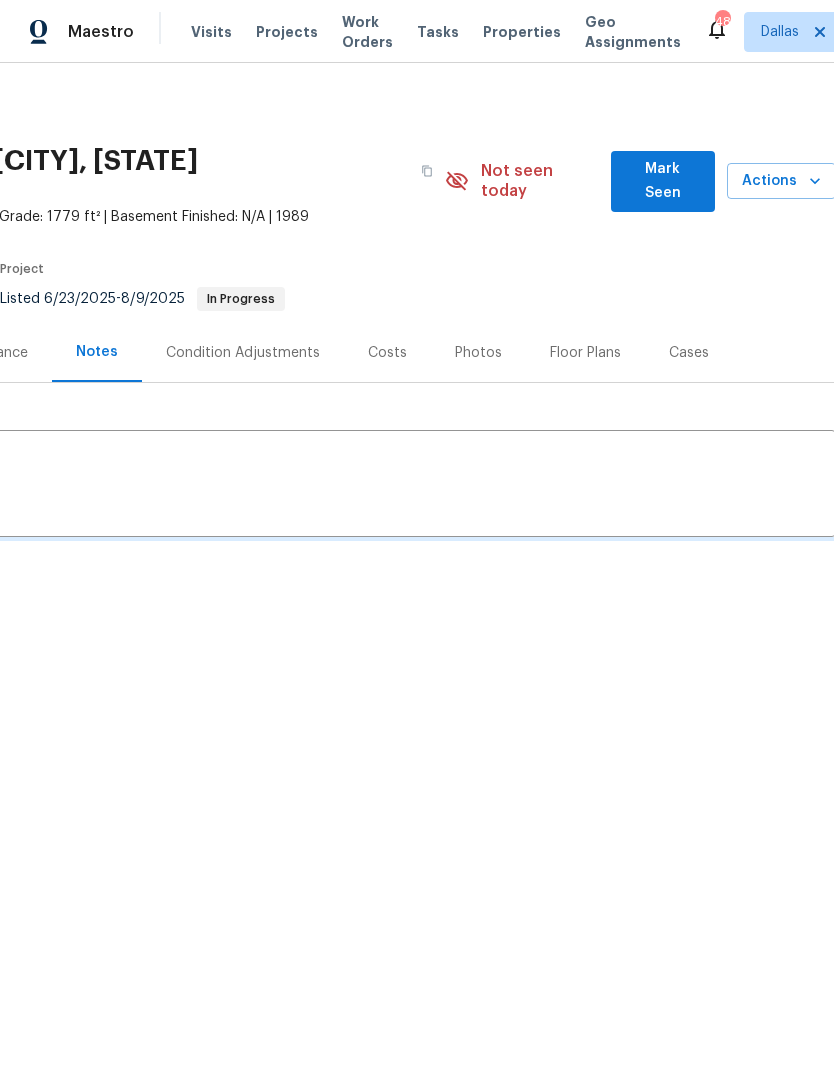 scroll, scrollTop: 0, scrollLeft: 0, axis: both 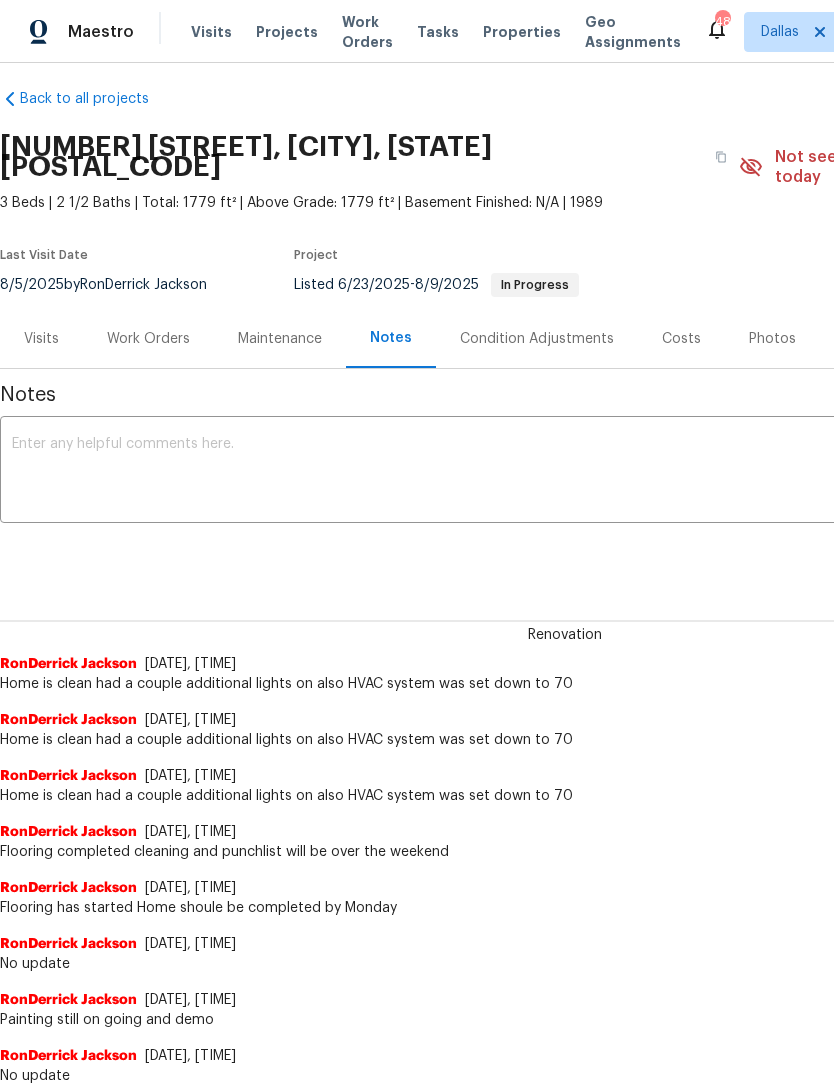 click at bounding box center (565, 472) 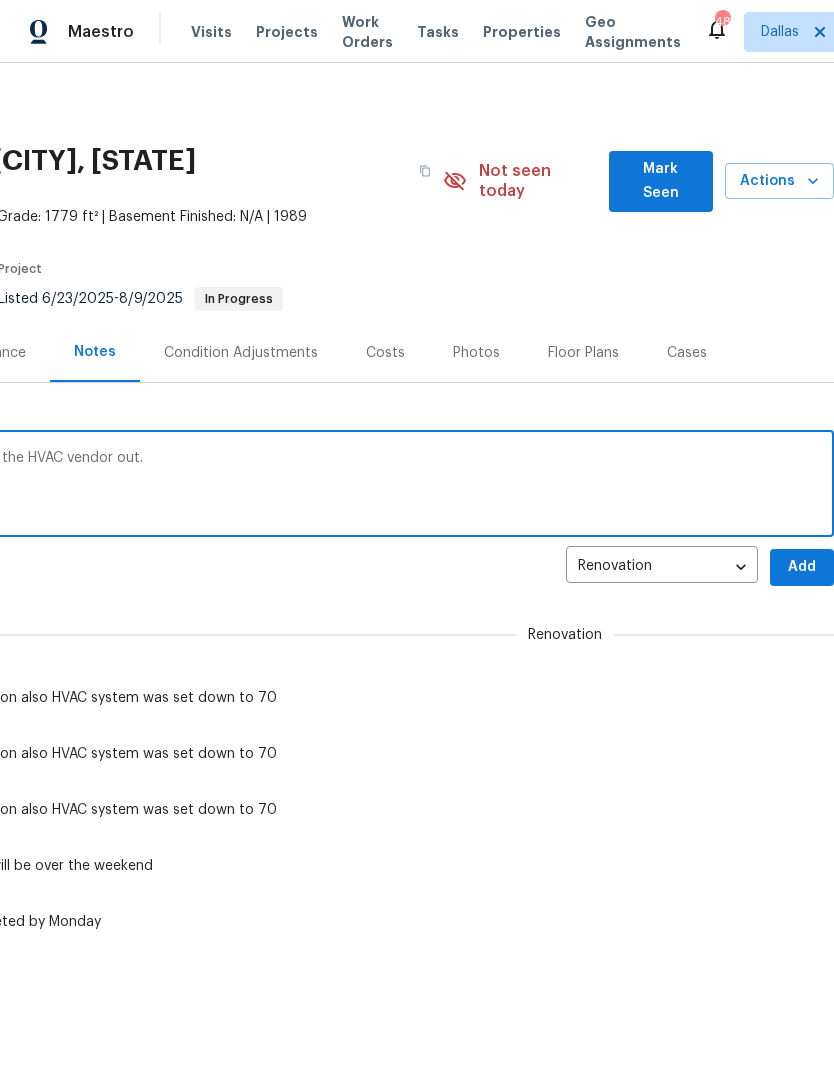 scroll, scrollTop: 0, scrollLeft: 296, axis: horizontal 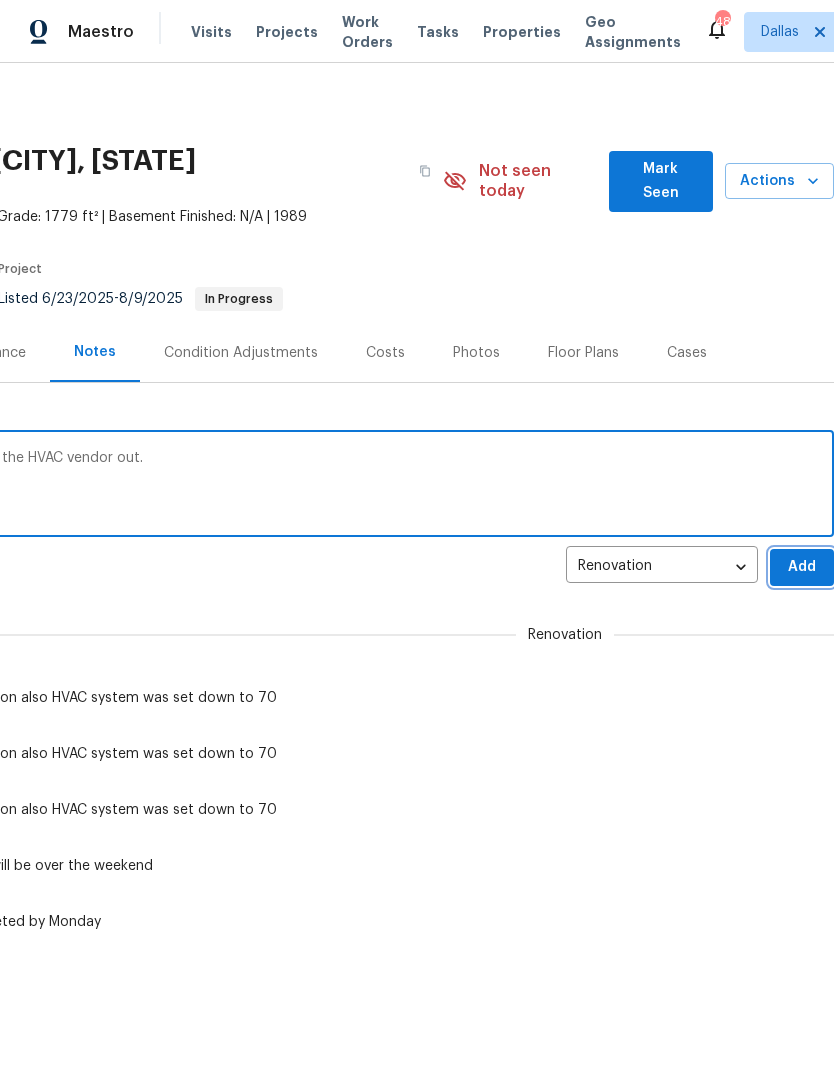 click on "Add" at bounding box center [802, 567] 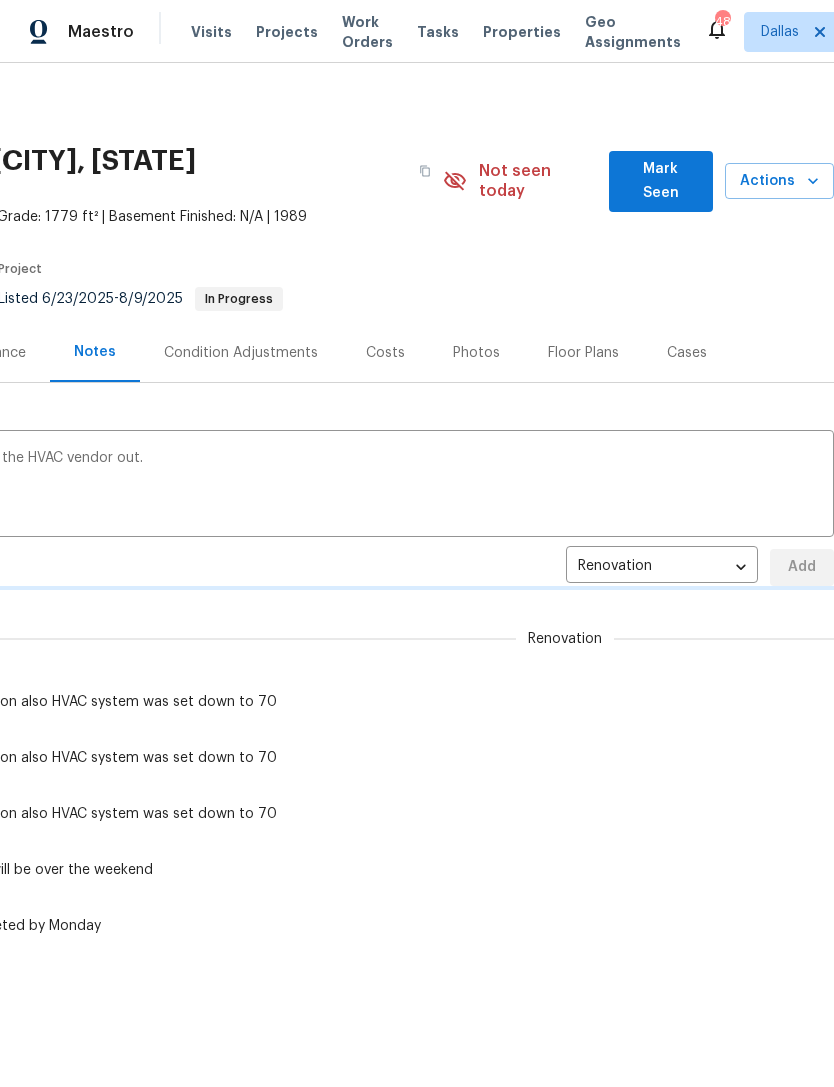 type 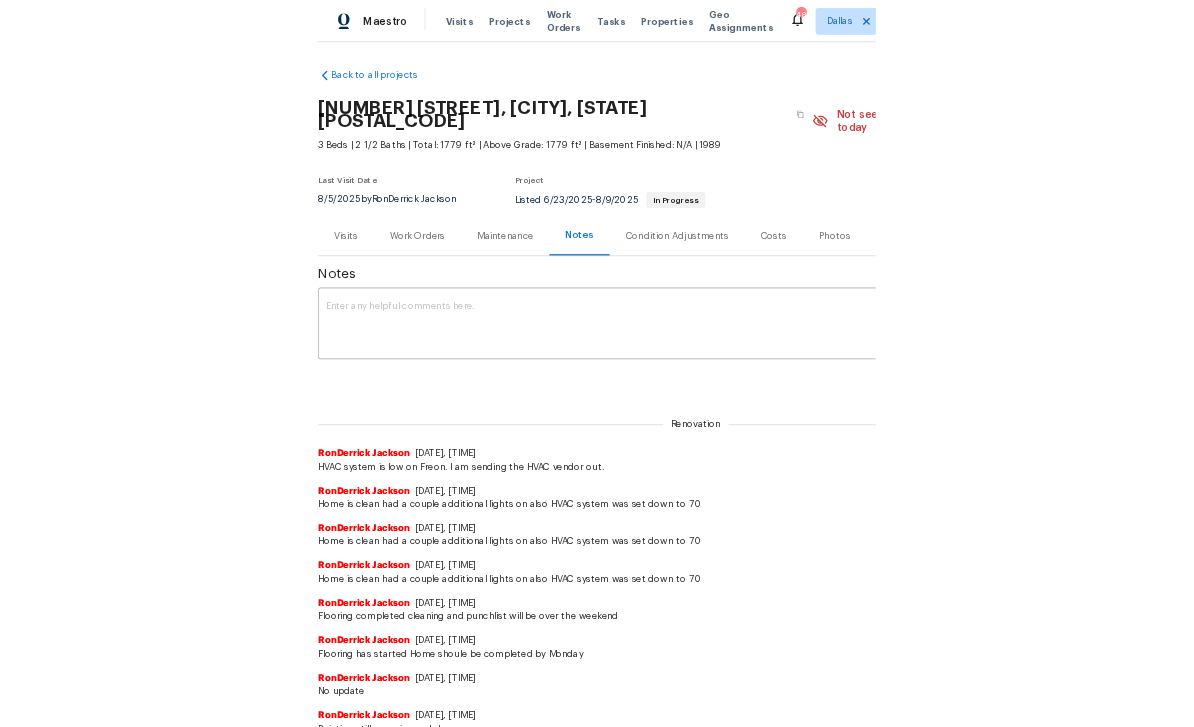 scroll, scrollTop: 0, scrollLeft: 0, axis: both 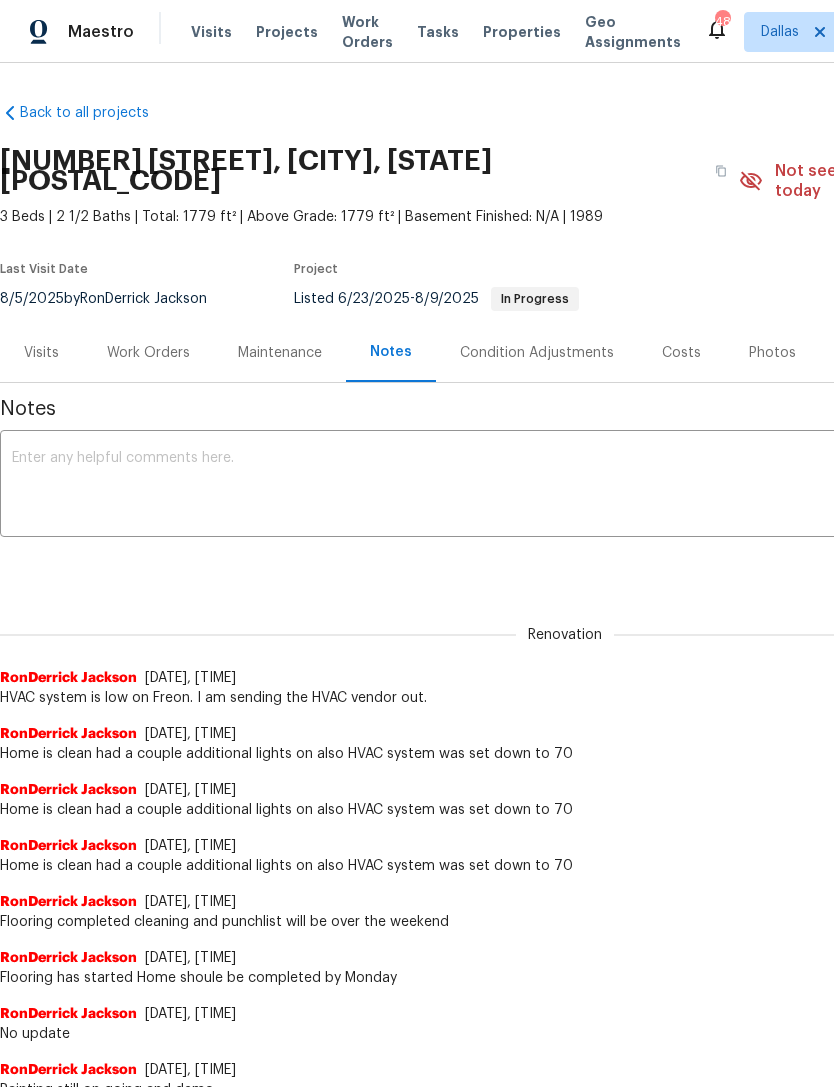 click on "Projects" at bounding box center (287, 32) 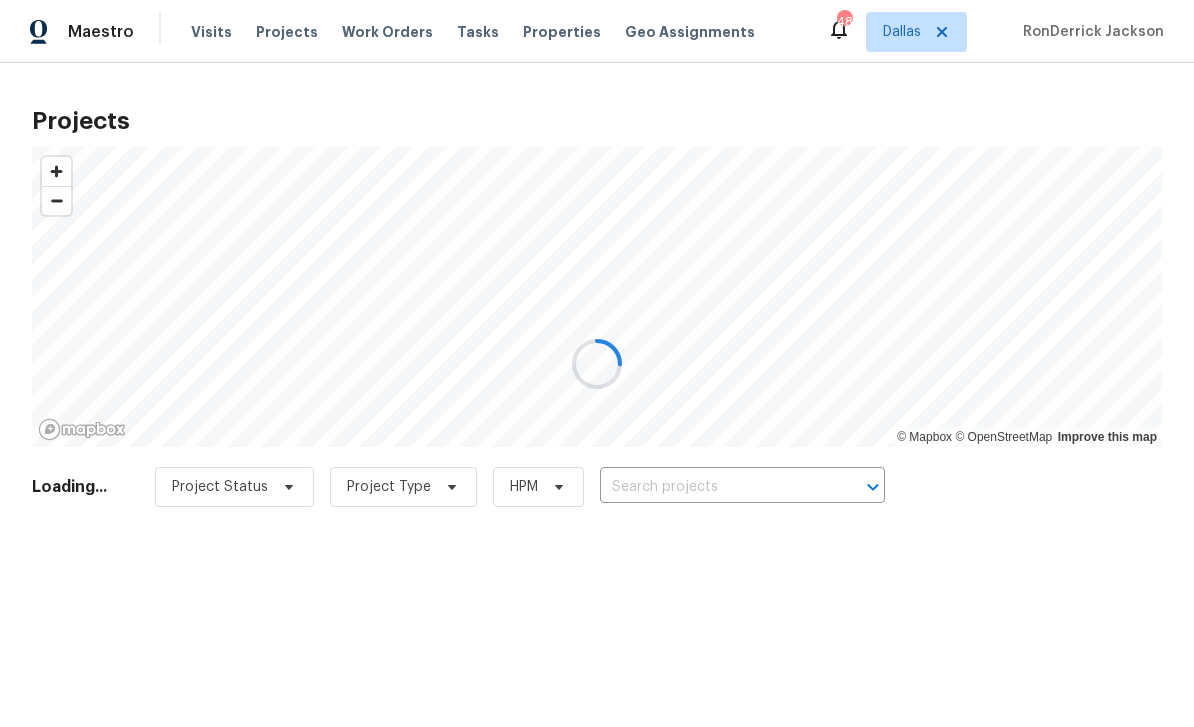 click at bounding box center (597, 363) 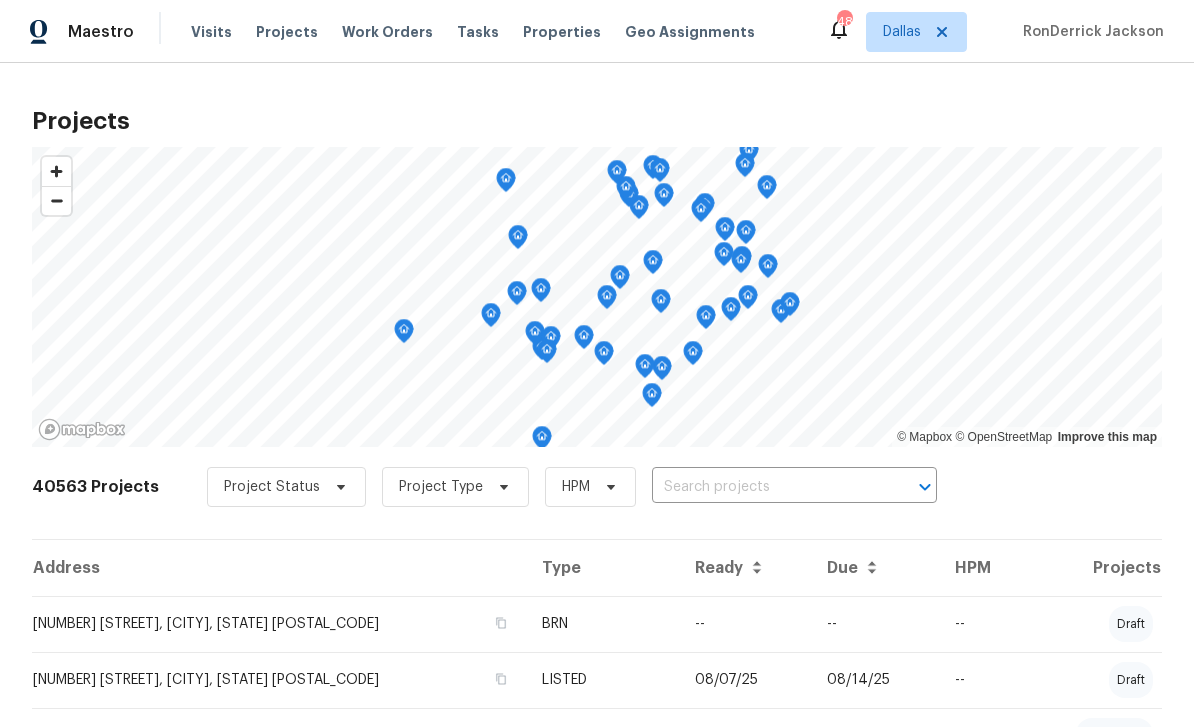 click on "Properties" at bounding box center (562, 32) 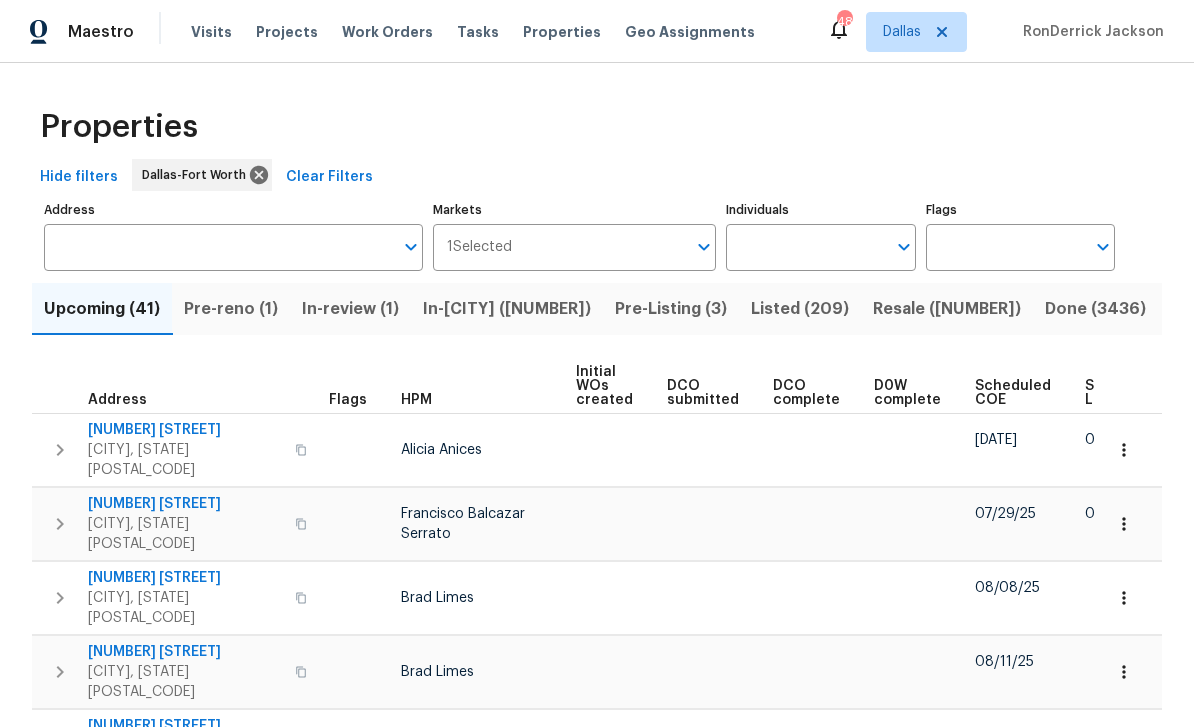 click on "Individuals" at bounding box center (805, 247) 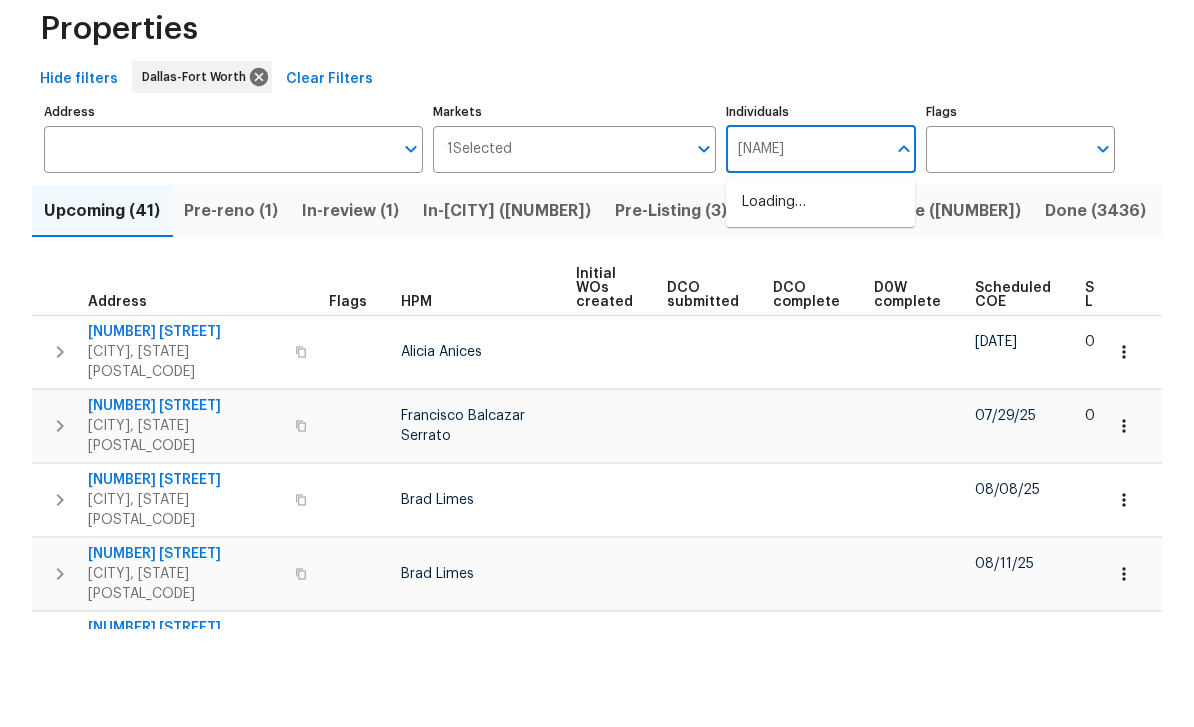 type on "[NAME]" 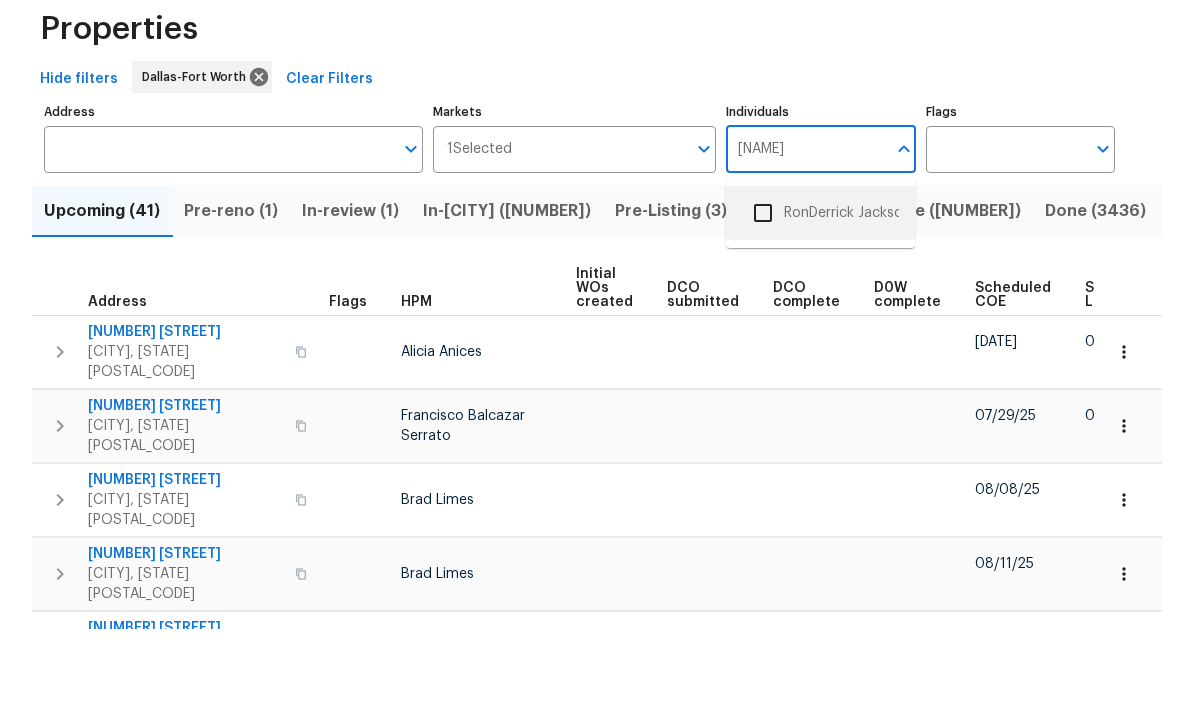 click on "RonDerrick Jackson" at bounding box center (820, 311) 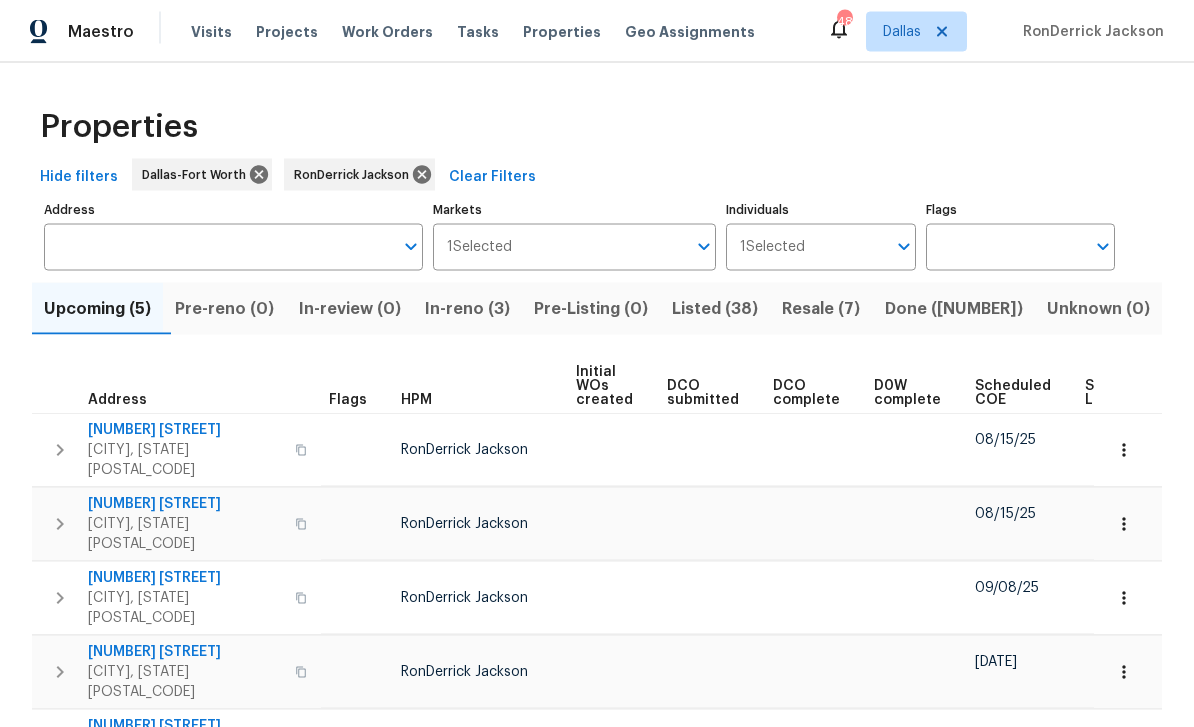 scroll, scrollTop: 0, scrollLeft: 0, axis: both 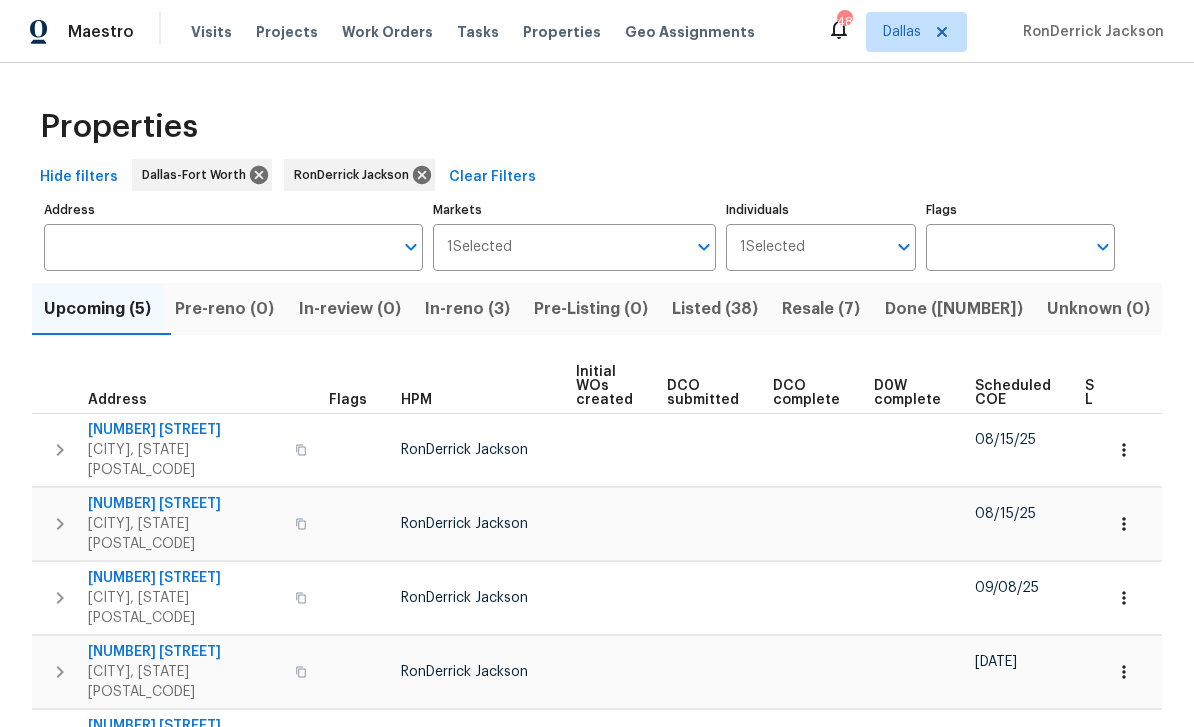 click on "In-reno (3)" at bounding box center [467, 309] 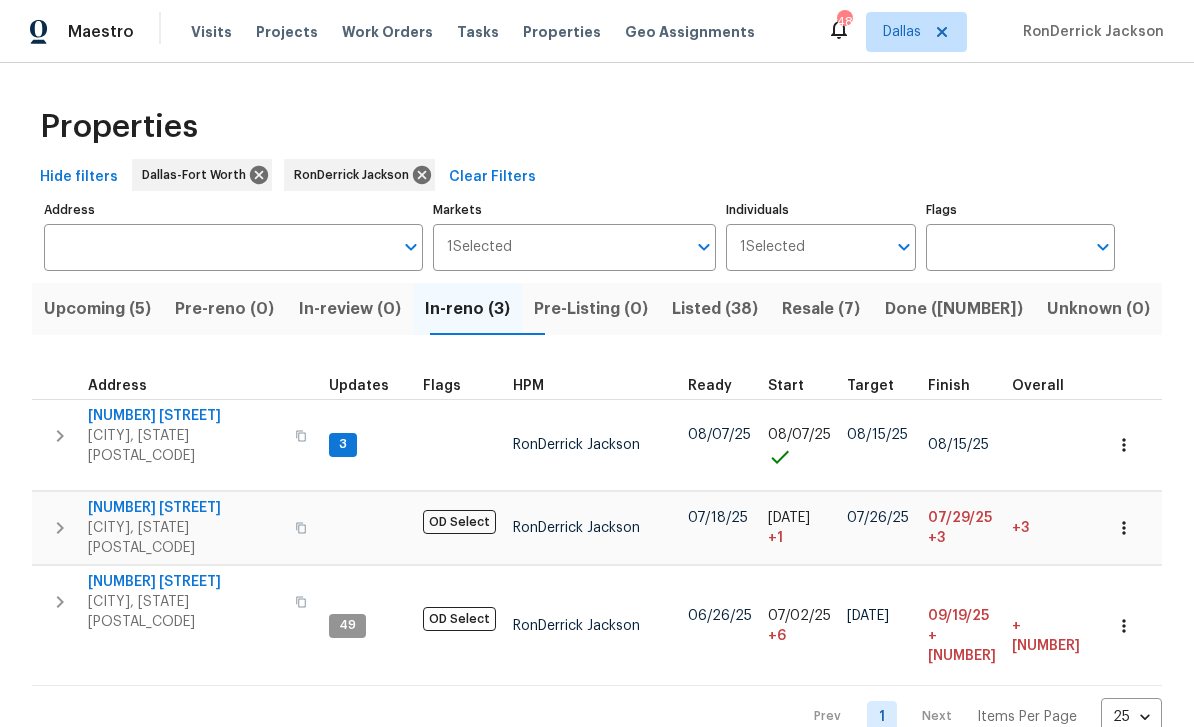 click on "[CITY], [STATE] [POSTAL_CODE]" at bounding box center [185, 538] 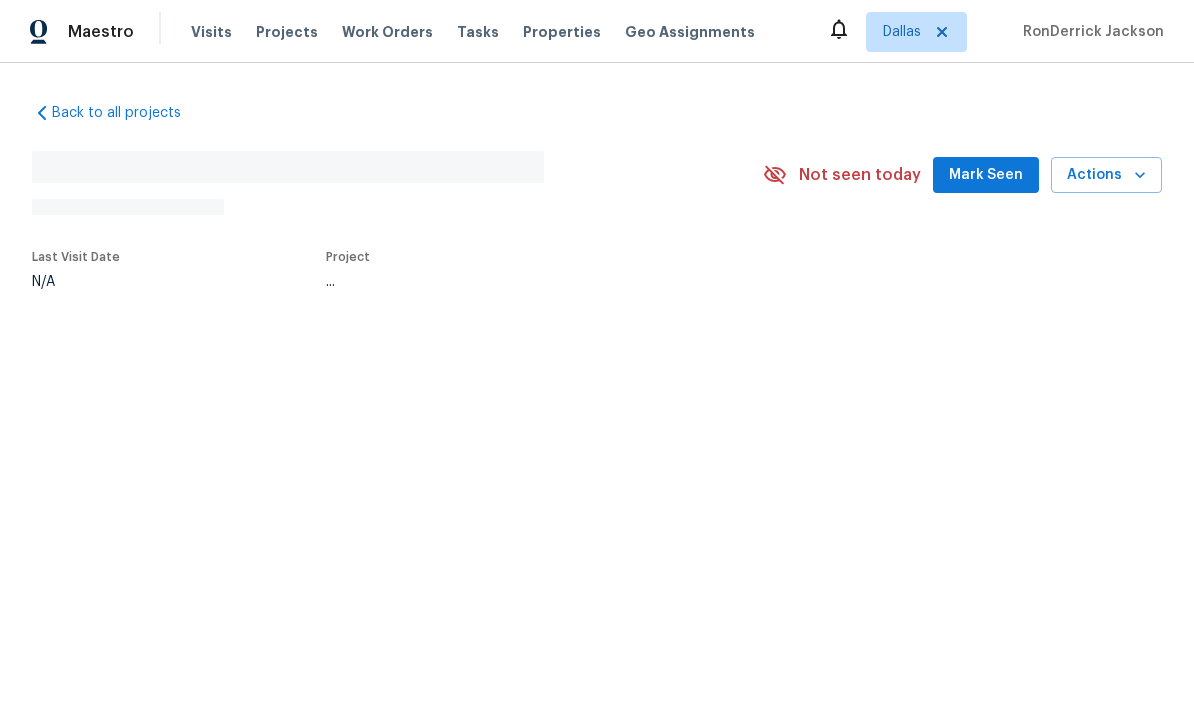 scroll, scrollTop: 0, scrollLeft: 0, axis: both 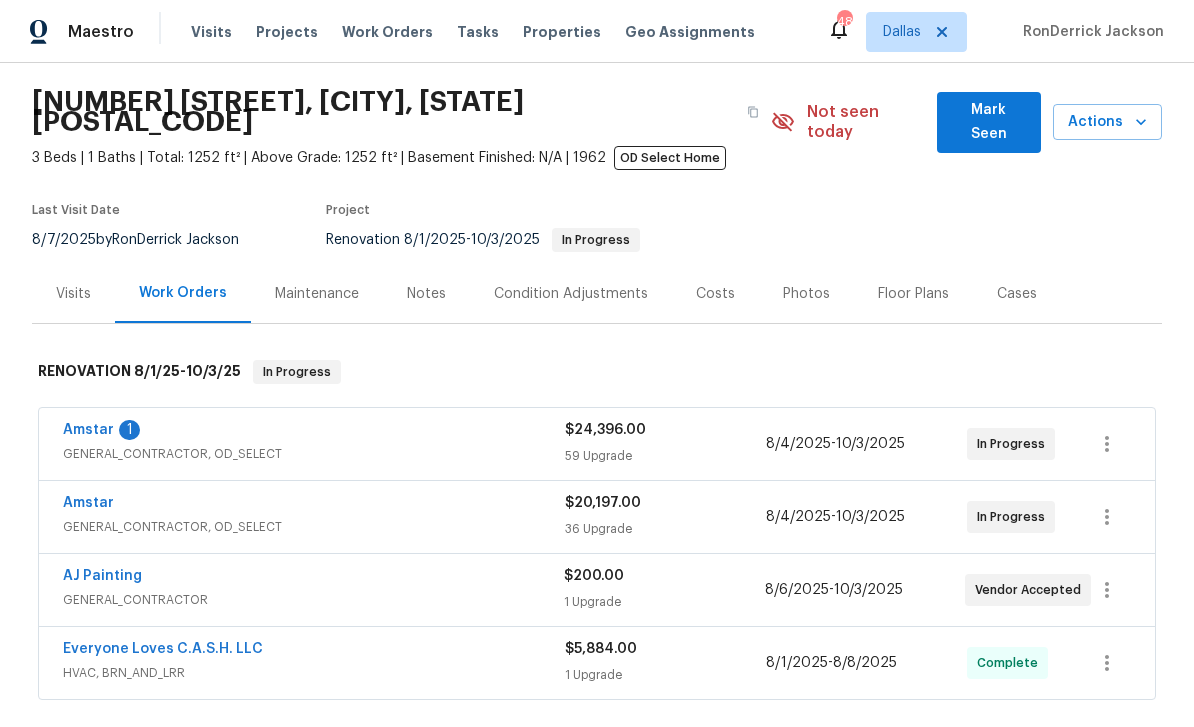 click on "Amstar" at bounding box center [88, 430] 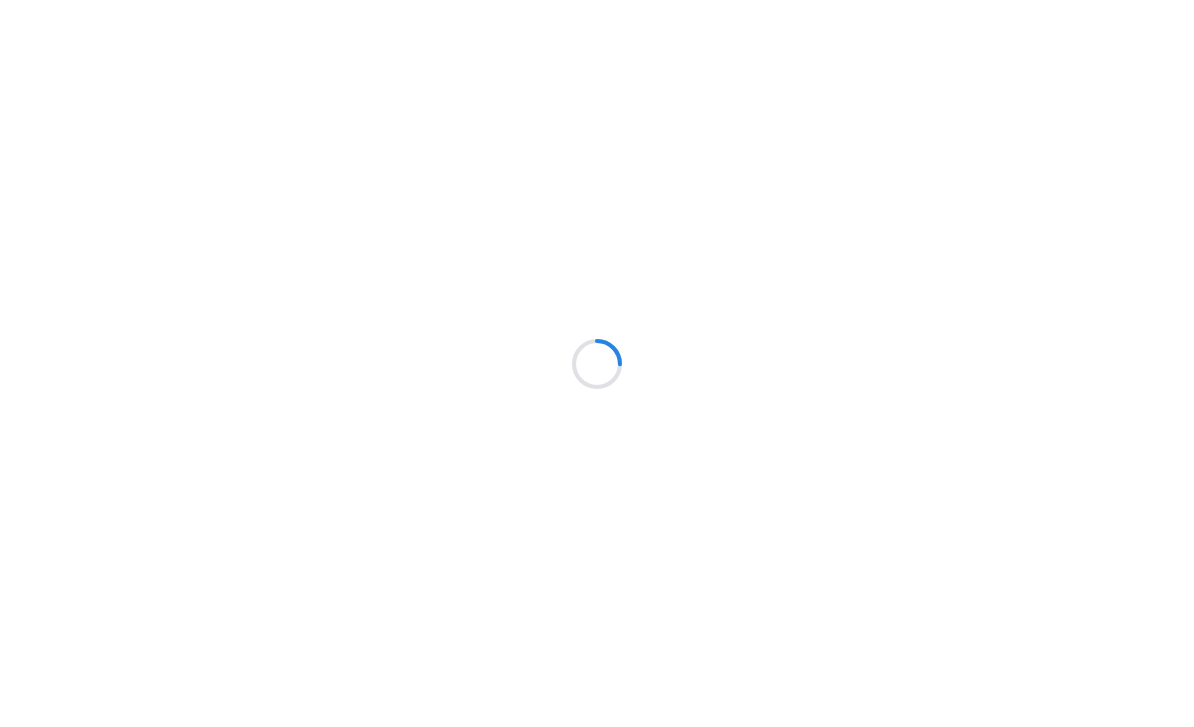 scroll, scrollTop: 0, scrollLeft: 0, axis: both 